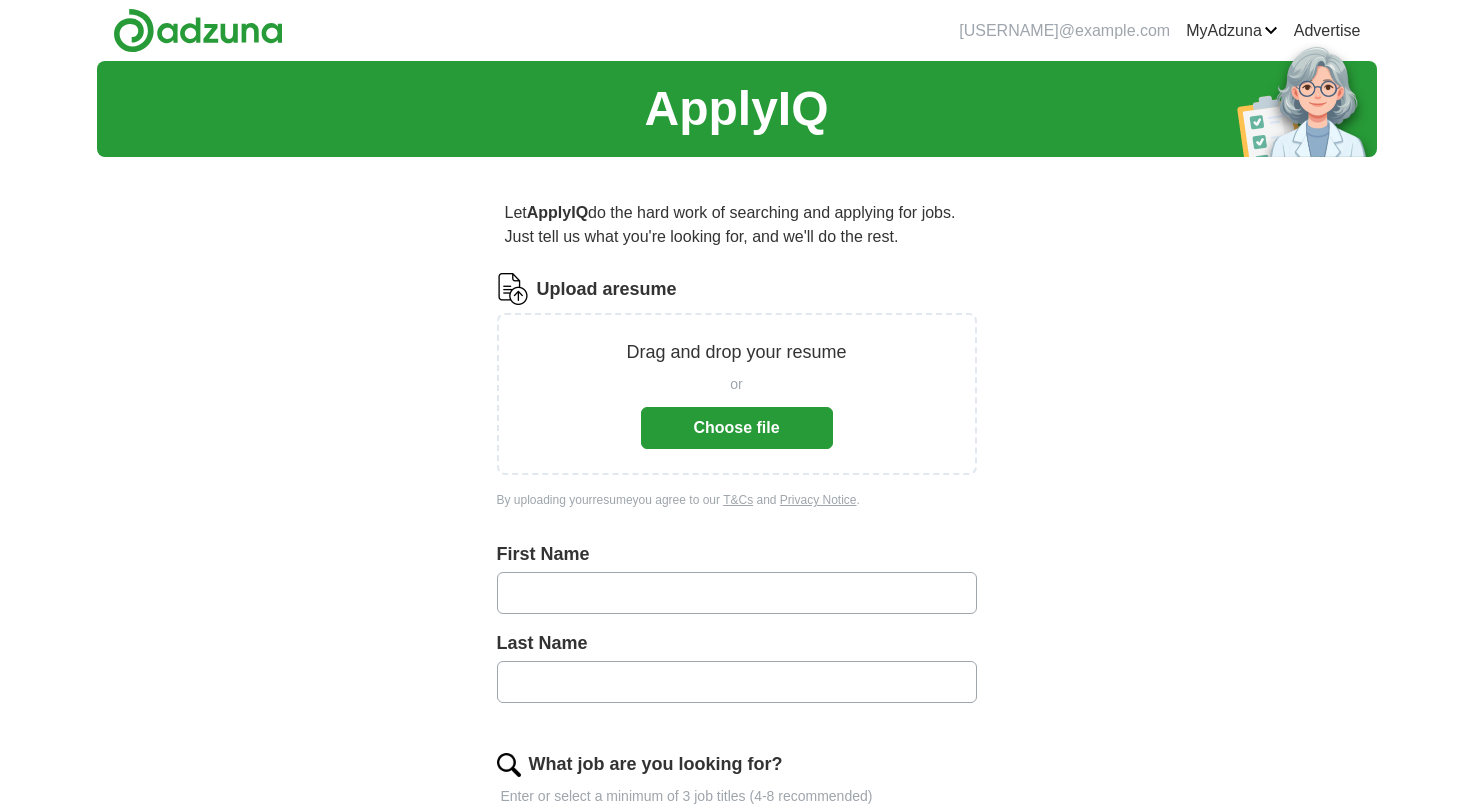 scroll, scrollTop: 0, scrollLeft: 0, axis: both 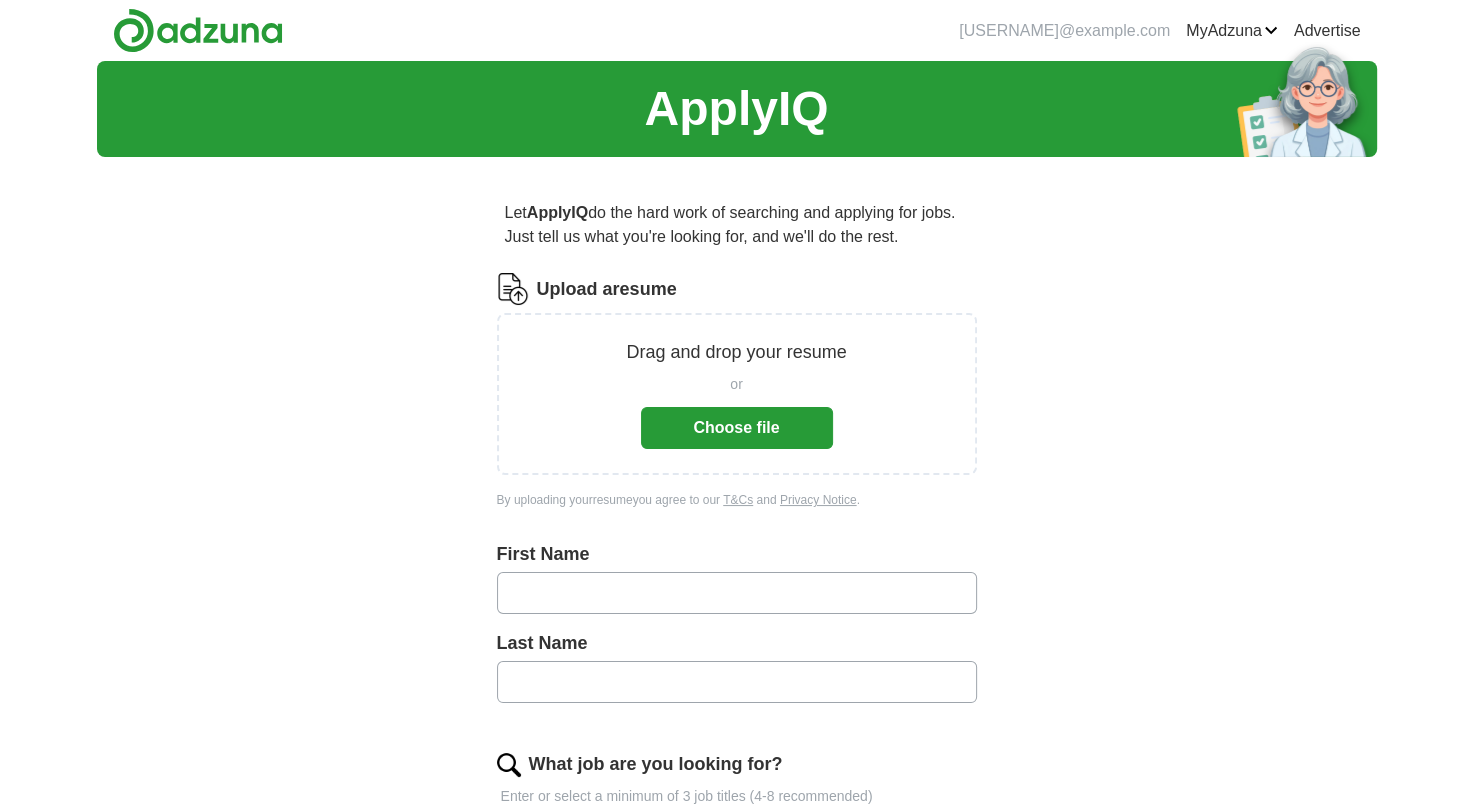 click on "Choose file" at bounding box center [737, 428] 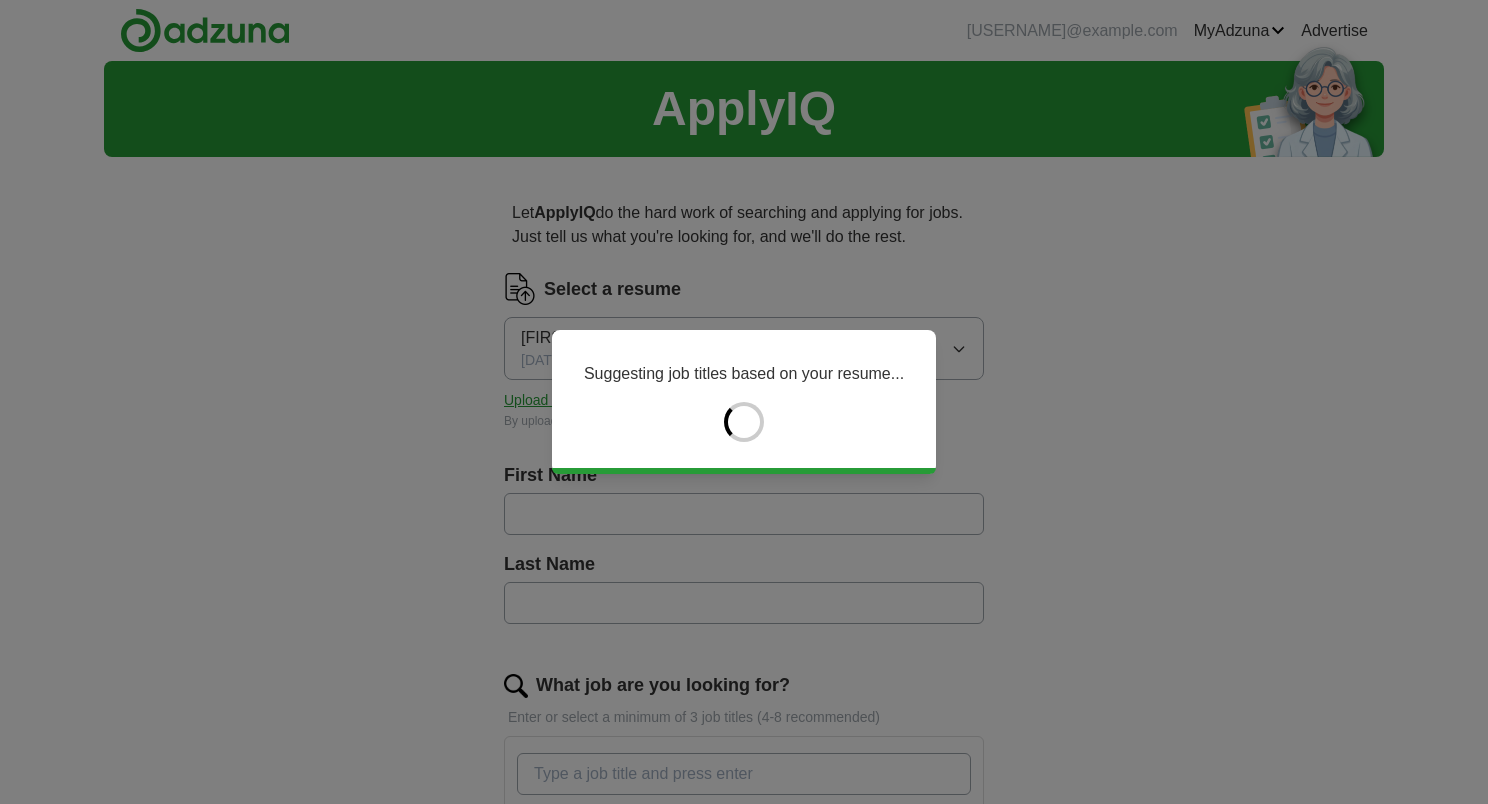 type on "*******" 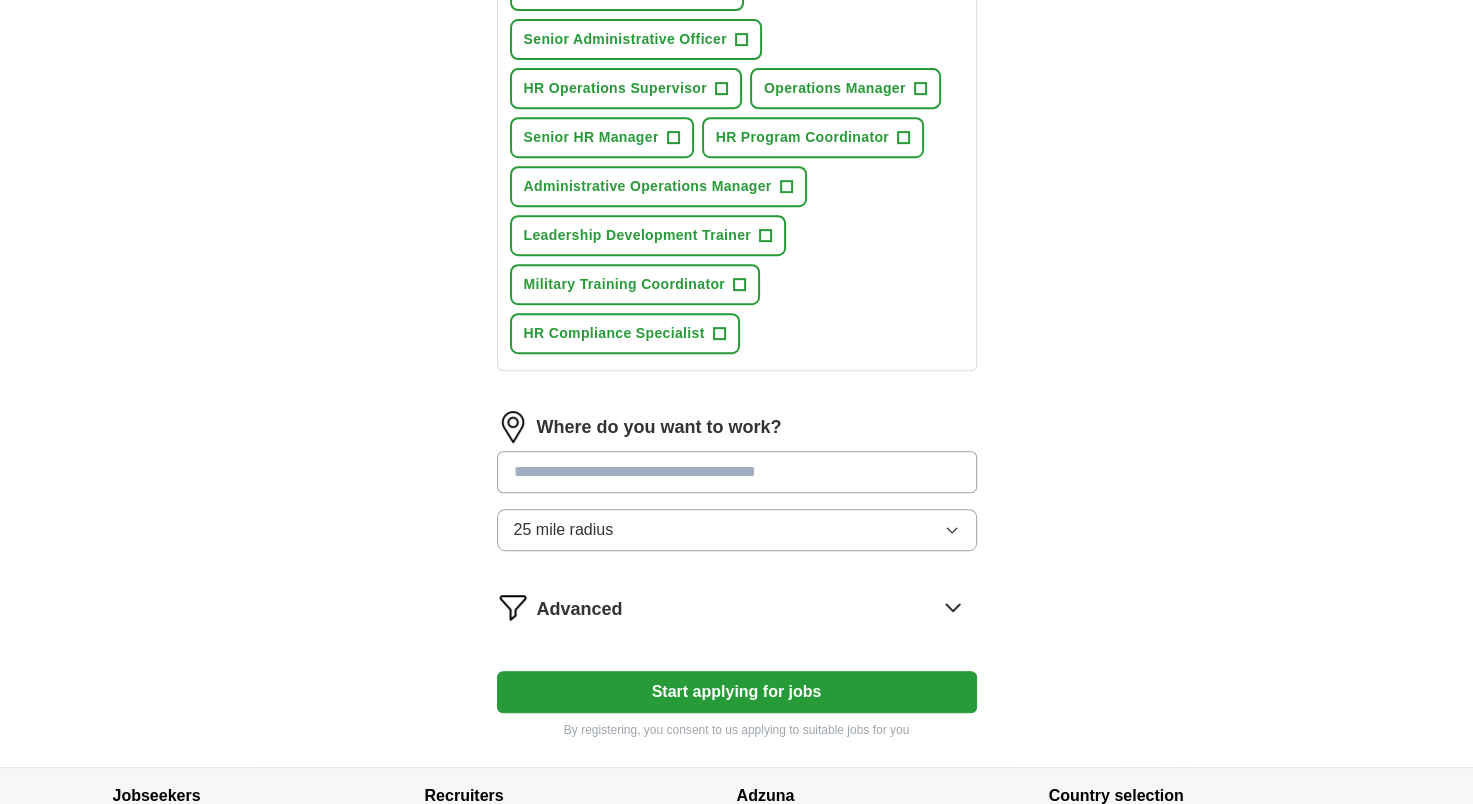 scroll, scrollTop: 900, scrollLeft: 0, axis: vertical 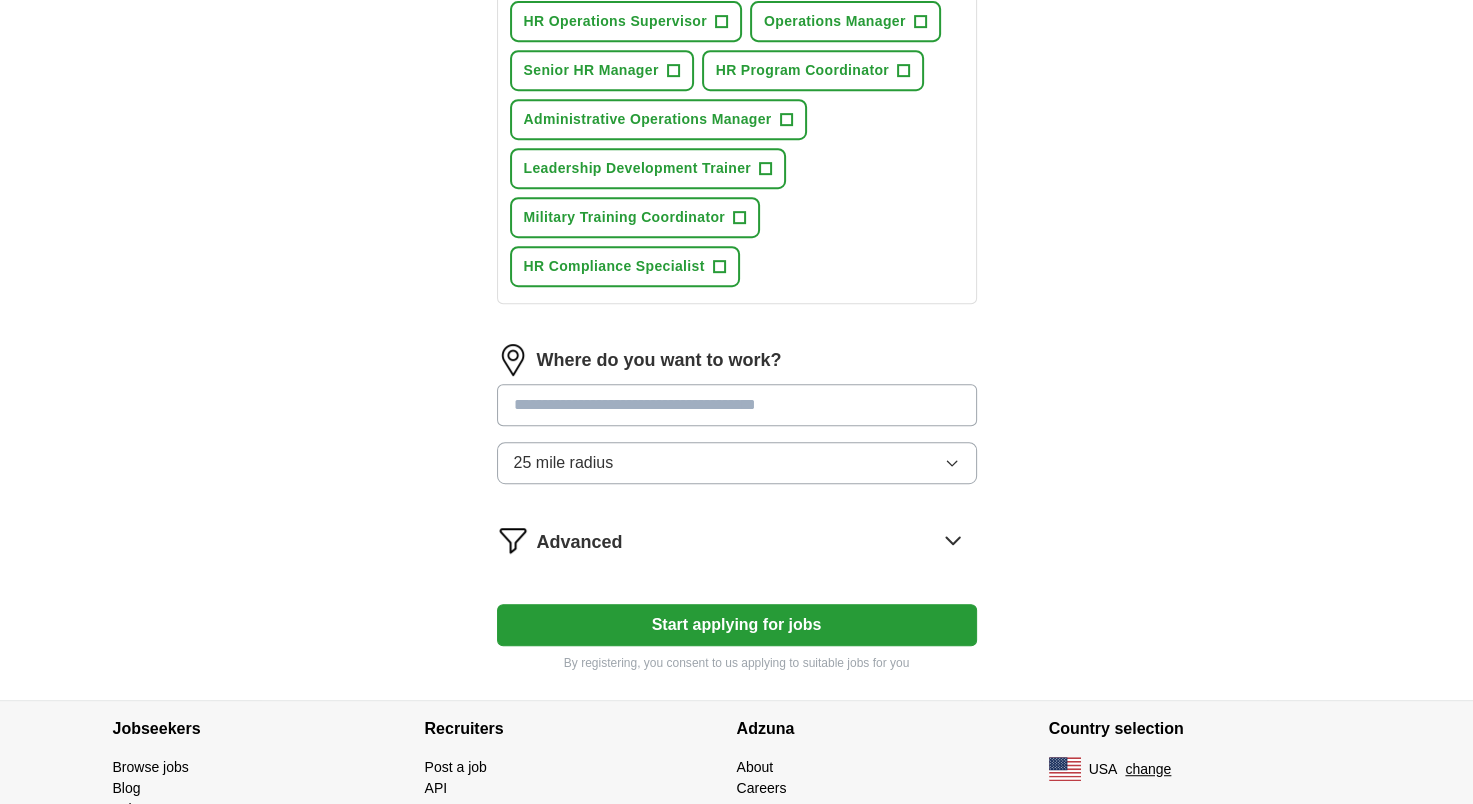 click 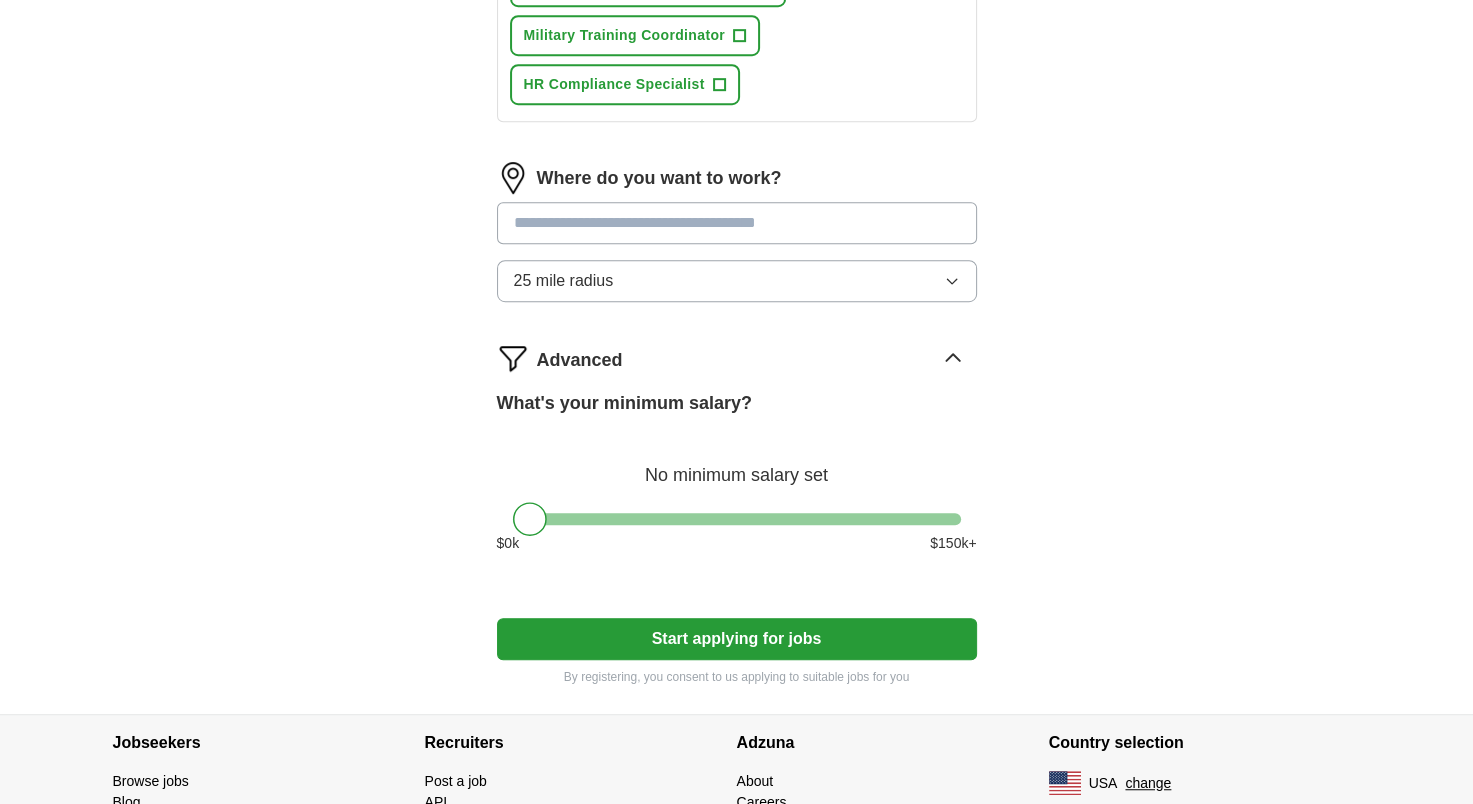 scroll, scrollTop: 1100, scrollLeft: 0, axis: vertical 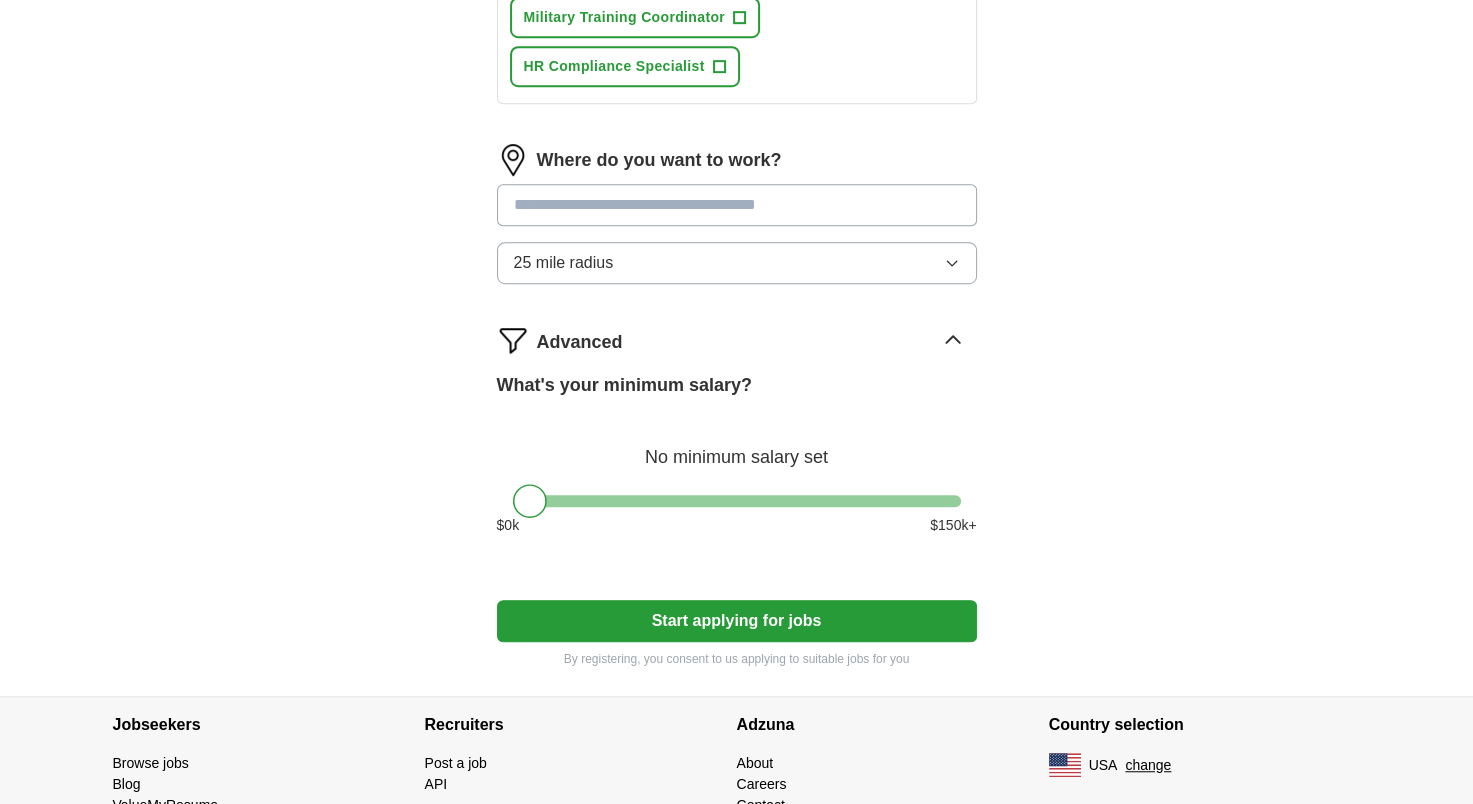 drag, startPoint x: 788, startPoint y: 604, endPoint x: 819, endPoint y: 604, distance: 31 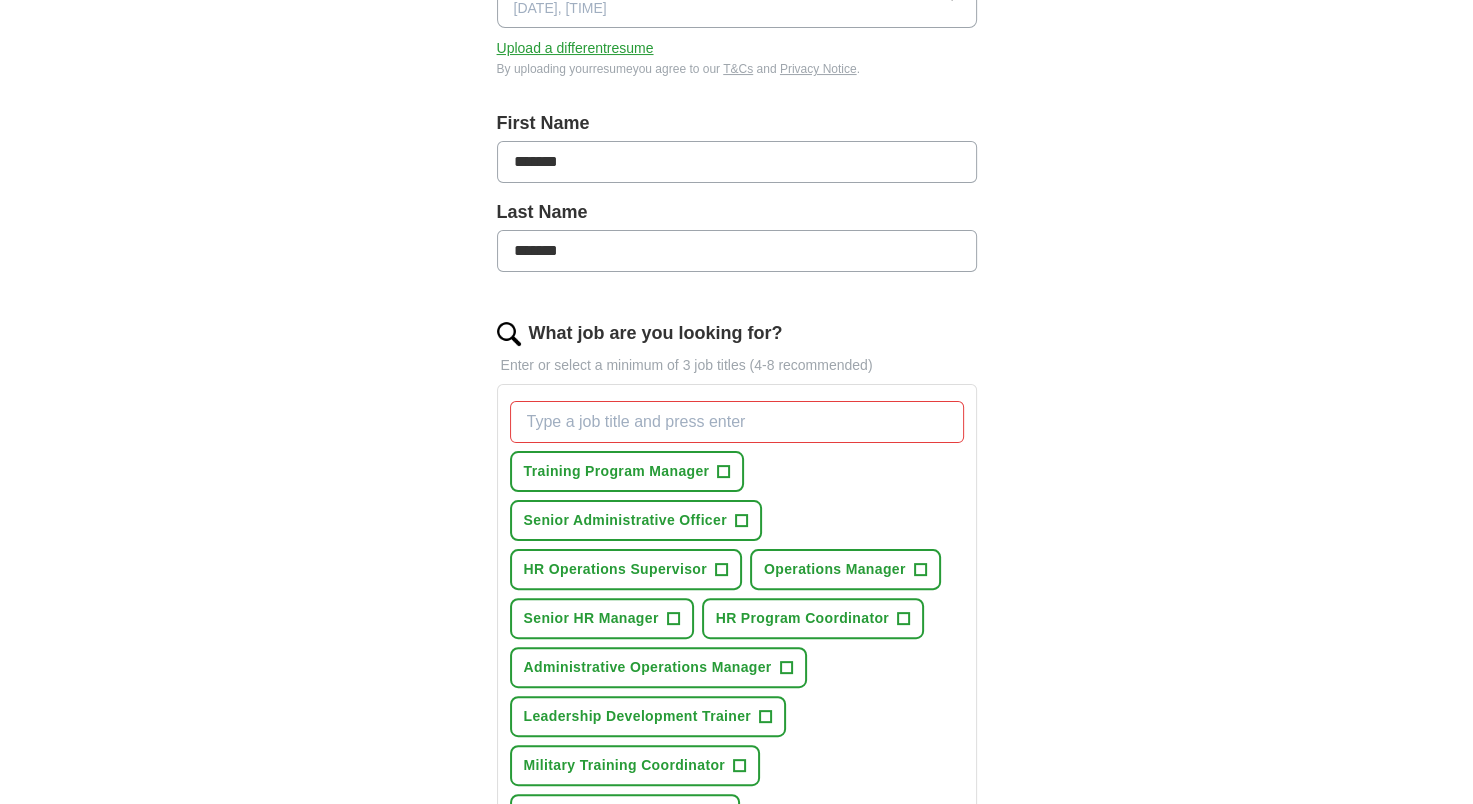 scroll, scrollTop: 500, scrollLeft: 0, axis: vertical 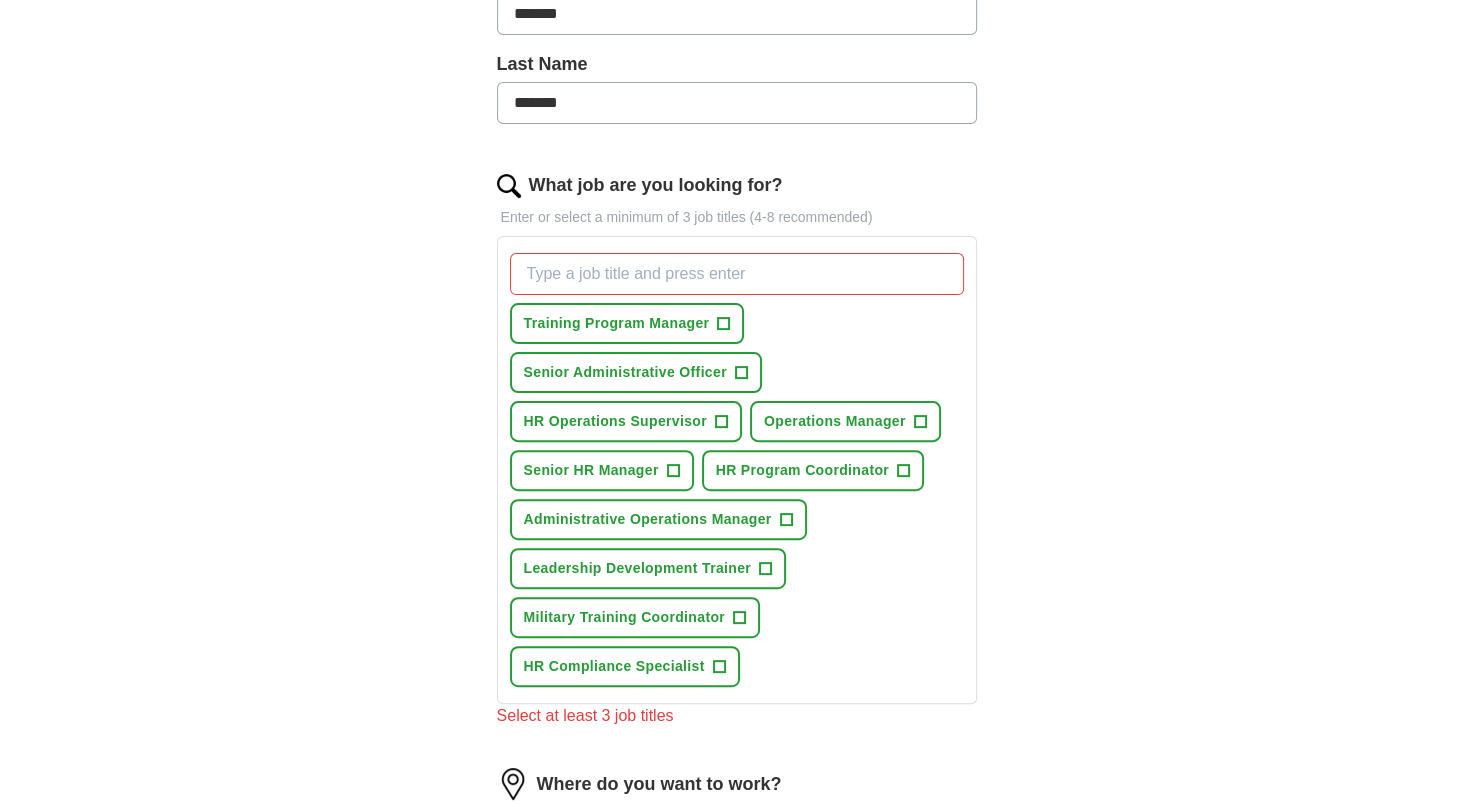 click on "Training Program Manager + Senior Administrative Officer + HR Operations Supervisor + Operations Manager + Senior HR Manager + HR Program Coordinator + Administrative Operations Manager + Leadership Development Trainer + Military Training Coordinator + HR Compliance Specialist +" at bounding box center [737, 470] 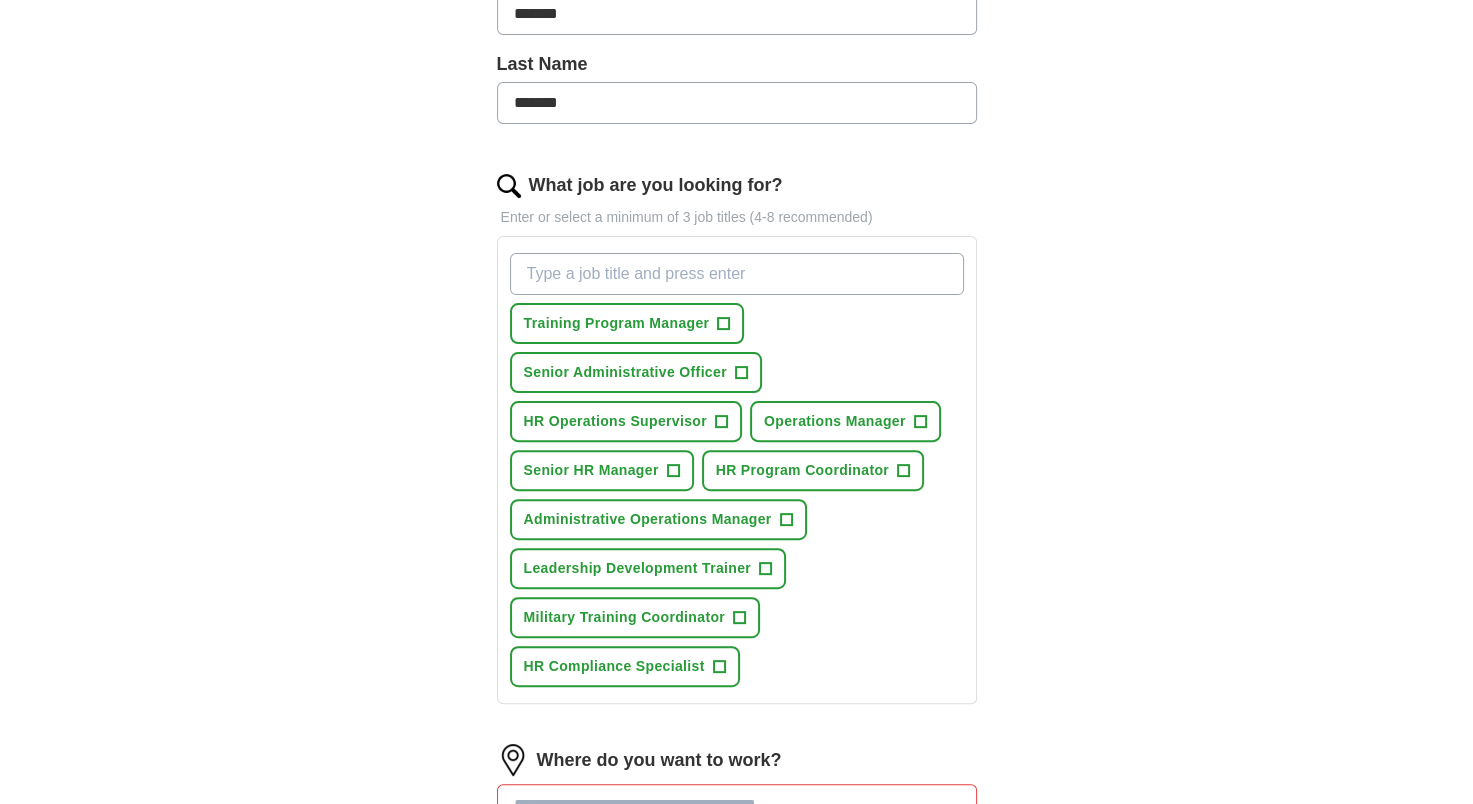 paste on "Parts Counter Associate" 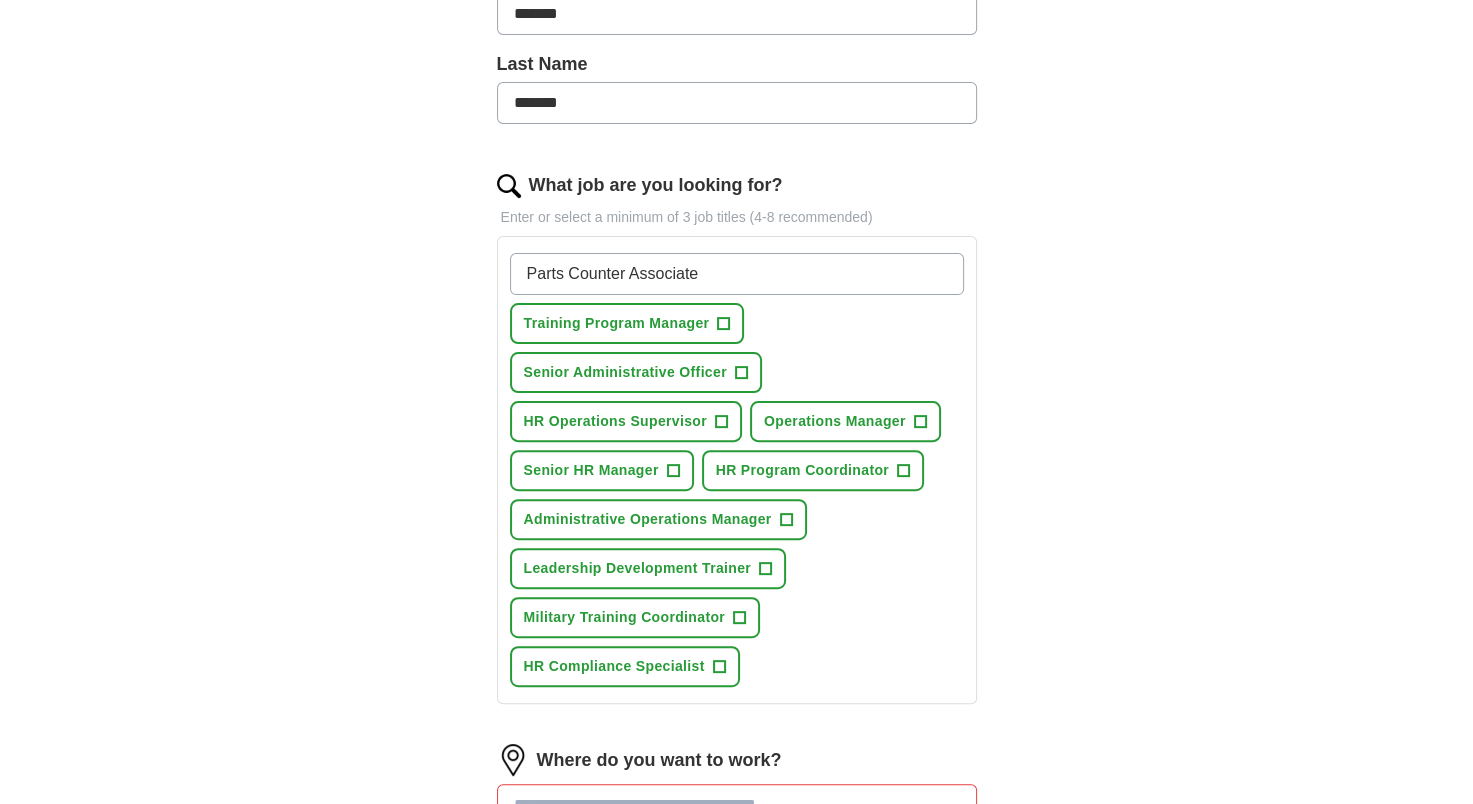 type 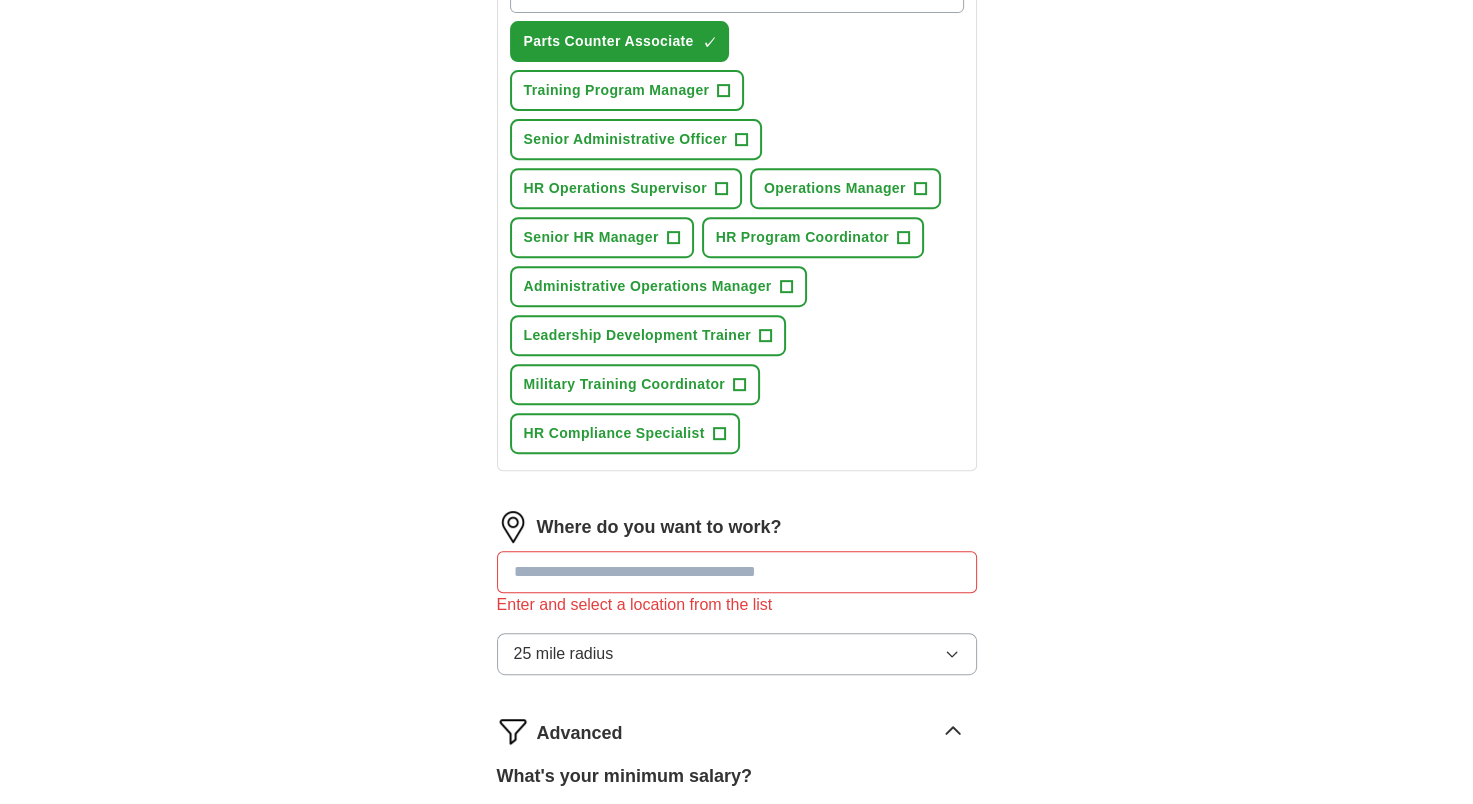 scroll, scrollTop: 900, scrollLeft: 0, axis: vertical 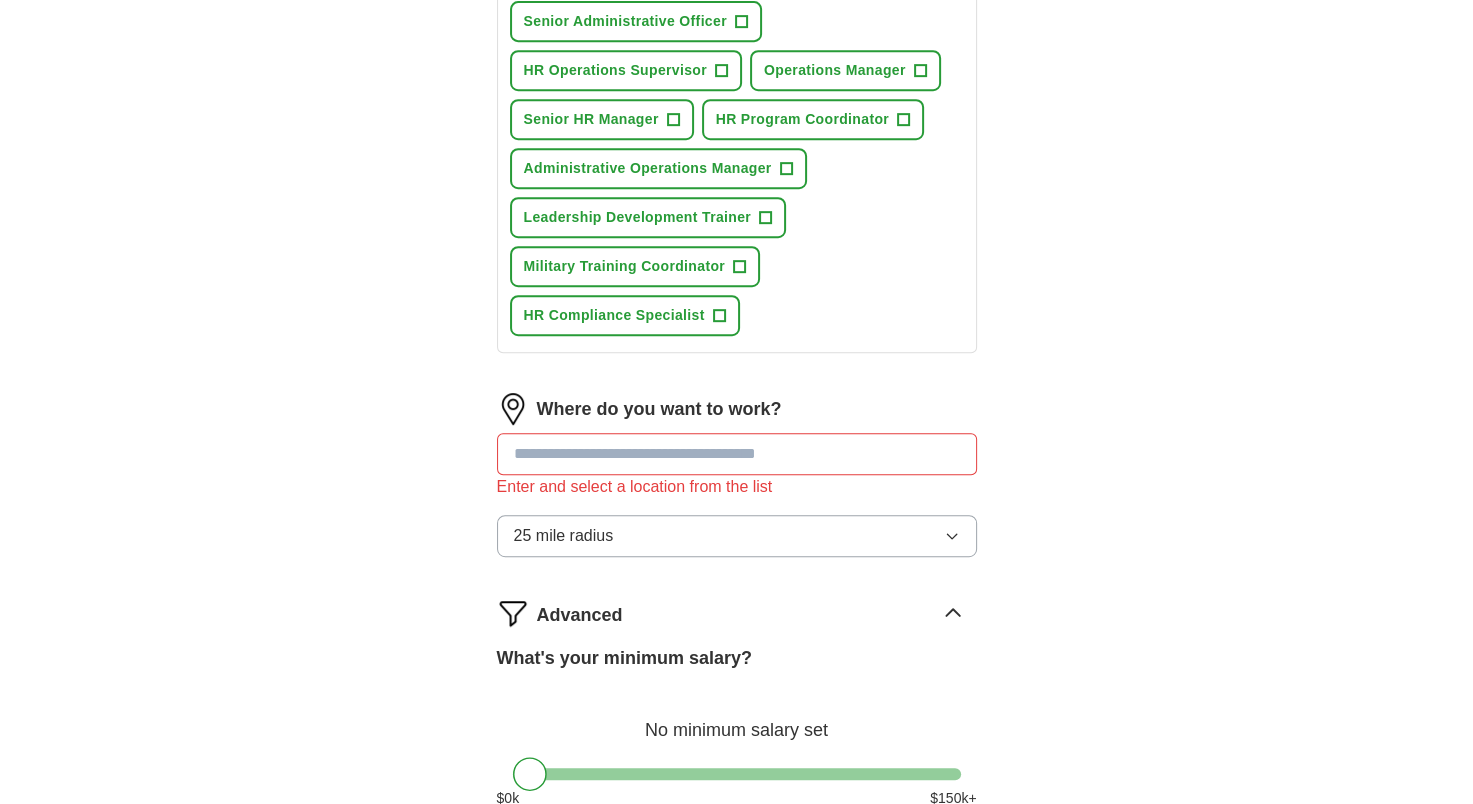 click on "Where do you want to work? Enter and select a location from the list 25 mile radius" at bounding box center [737, 483] 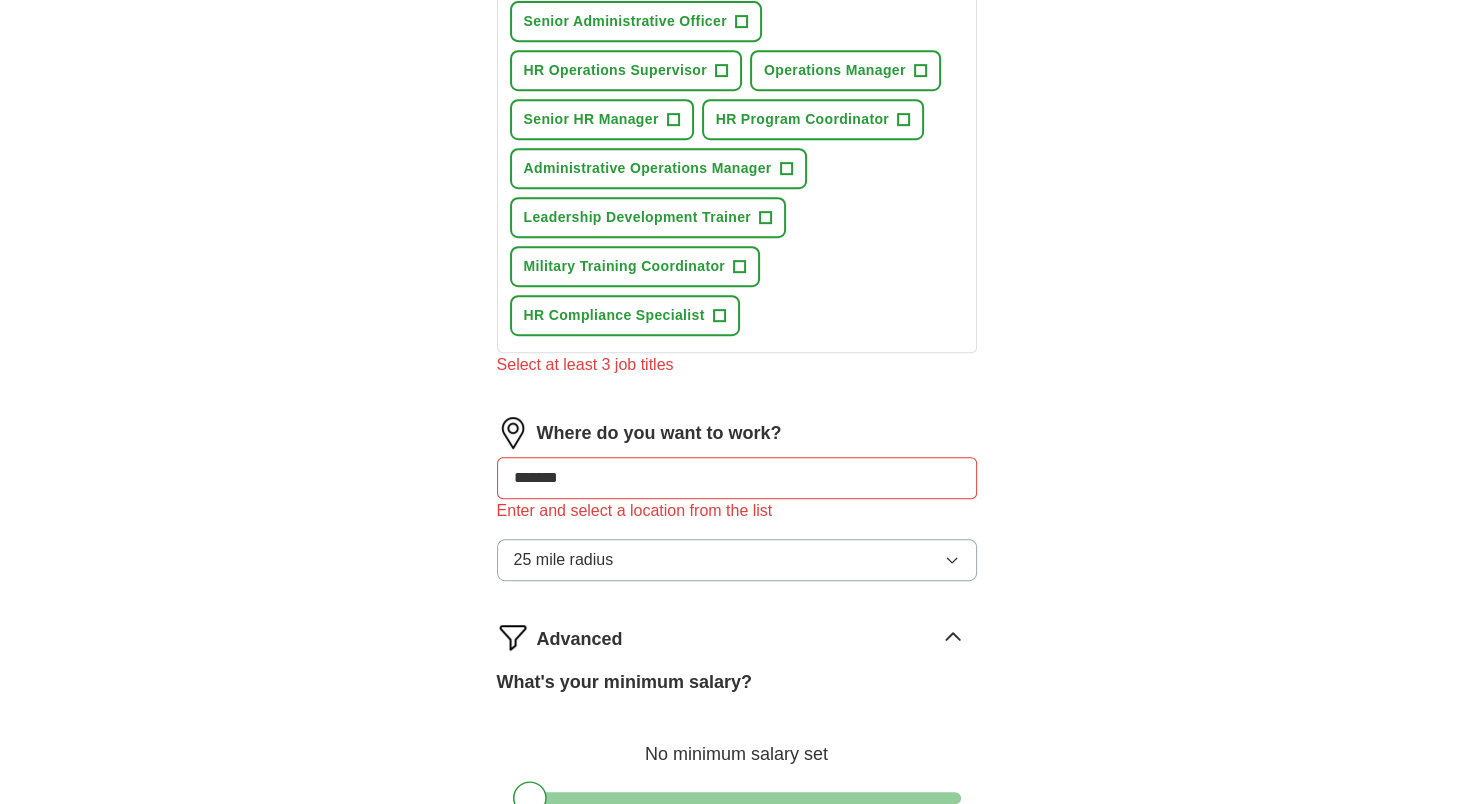 type on "******" 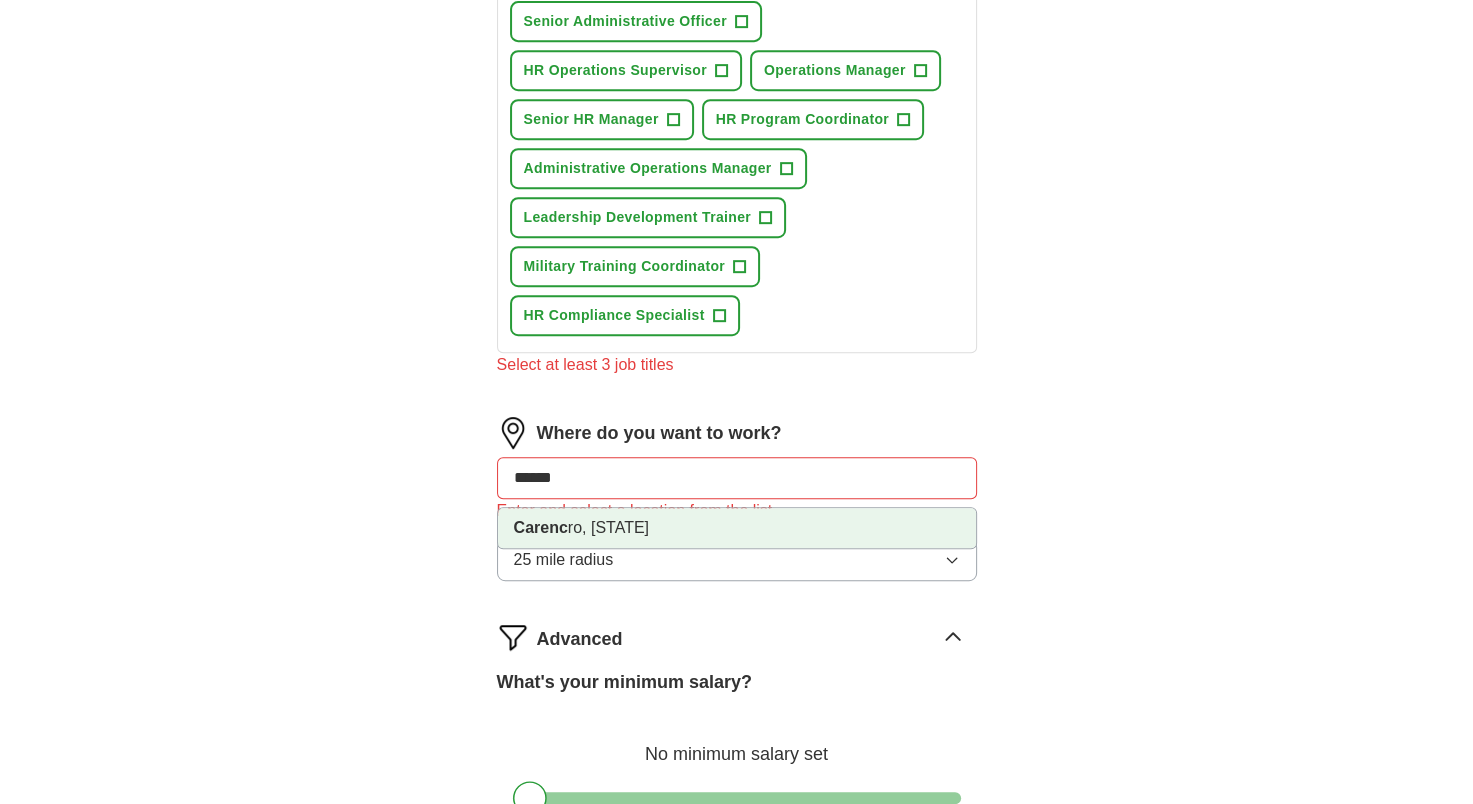 click on "Carenc" at bounding box center (541, 527) 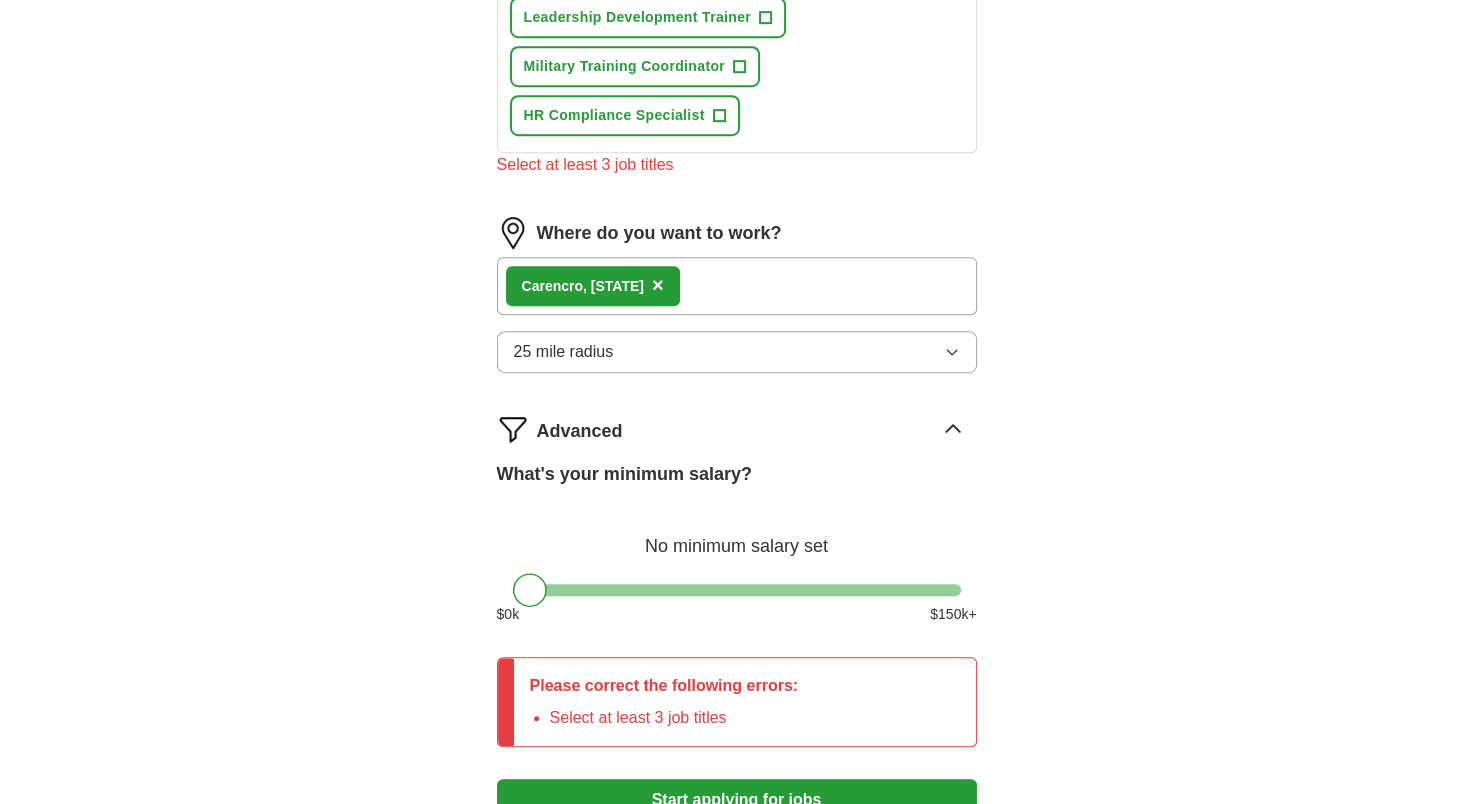 scroll, scrollTop: 1200, scrollLeft: 0, axis: vertical 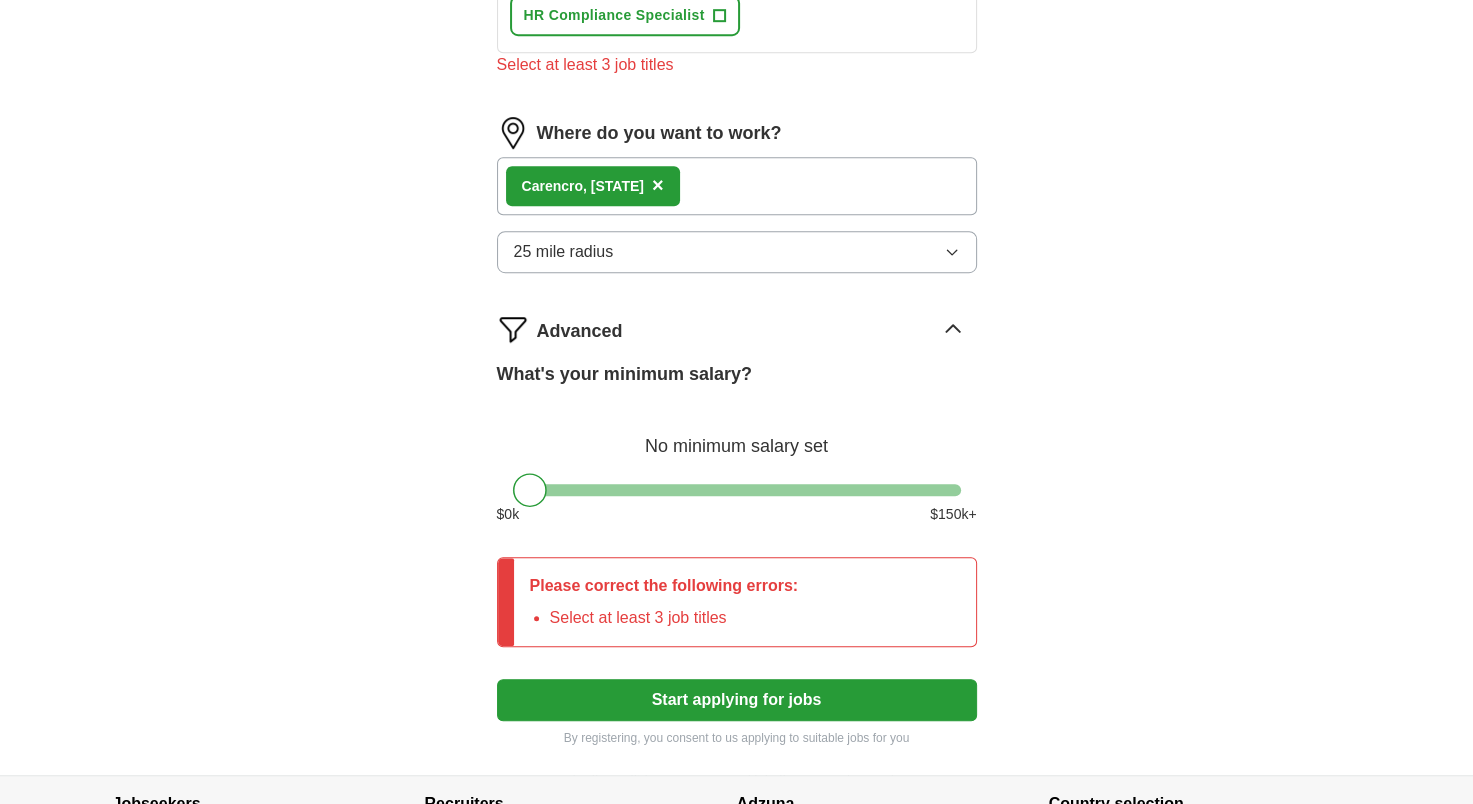 click on "Start applying for jobs" at bounding box center [737, 700] 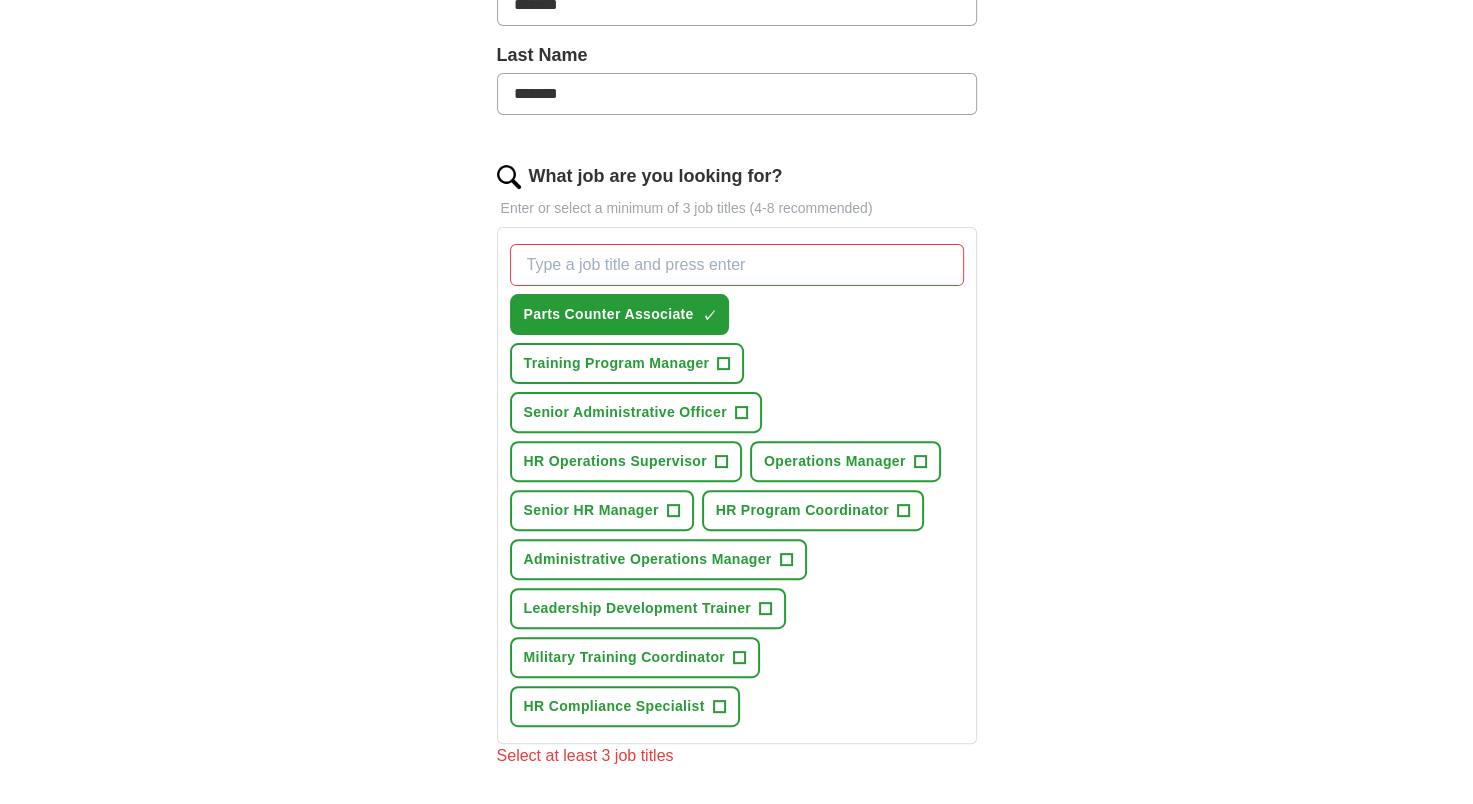 scroll, scrollTop: 500, scrollLeft: 0, axis: vertical 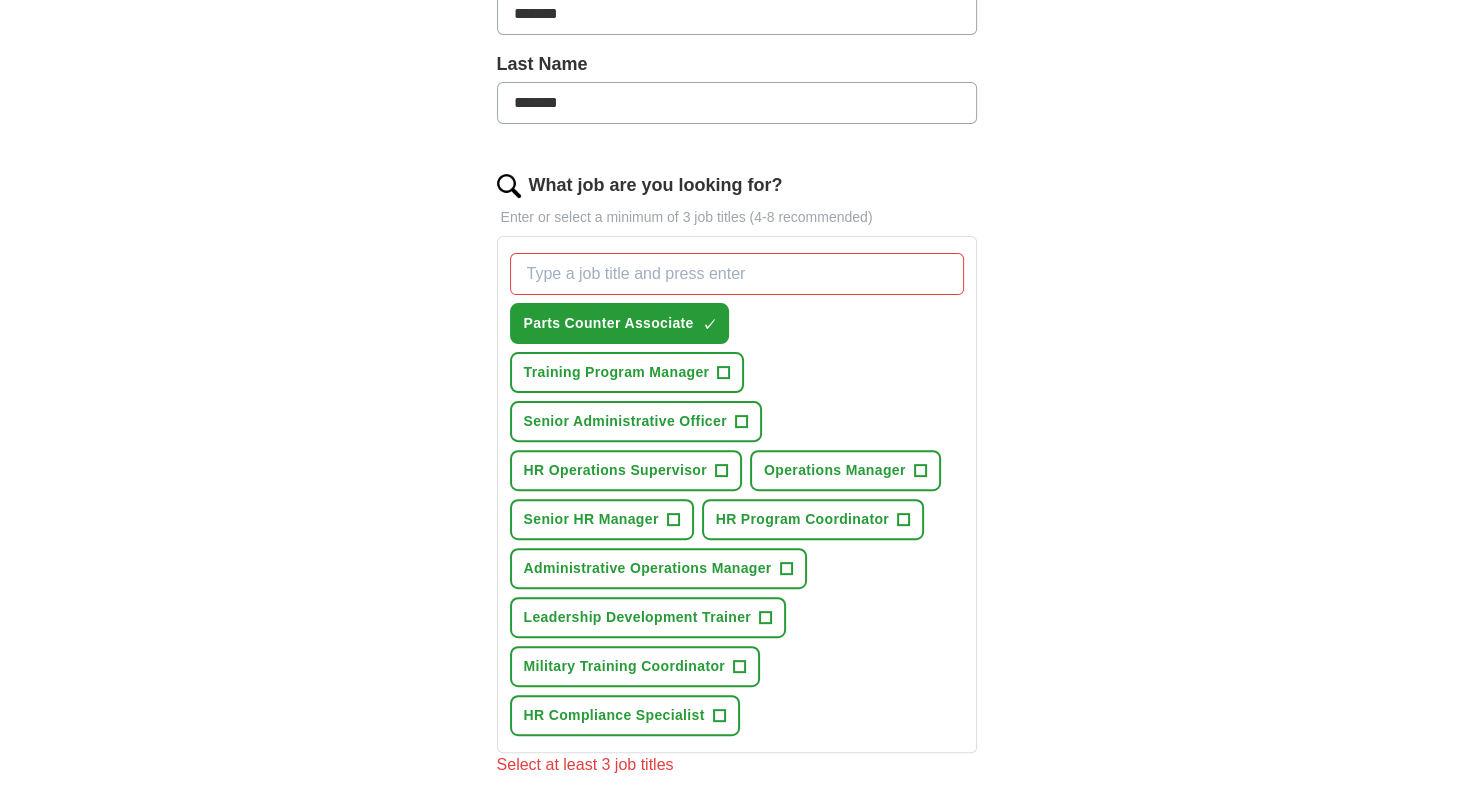 click on "What job are you looking for?" at bounding box center [737, 274] 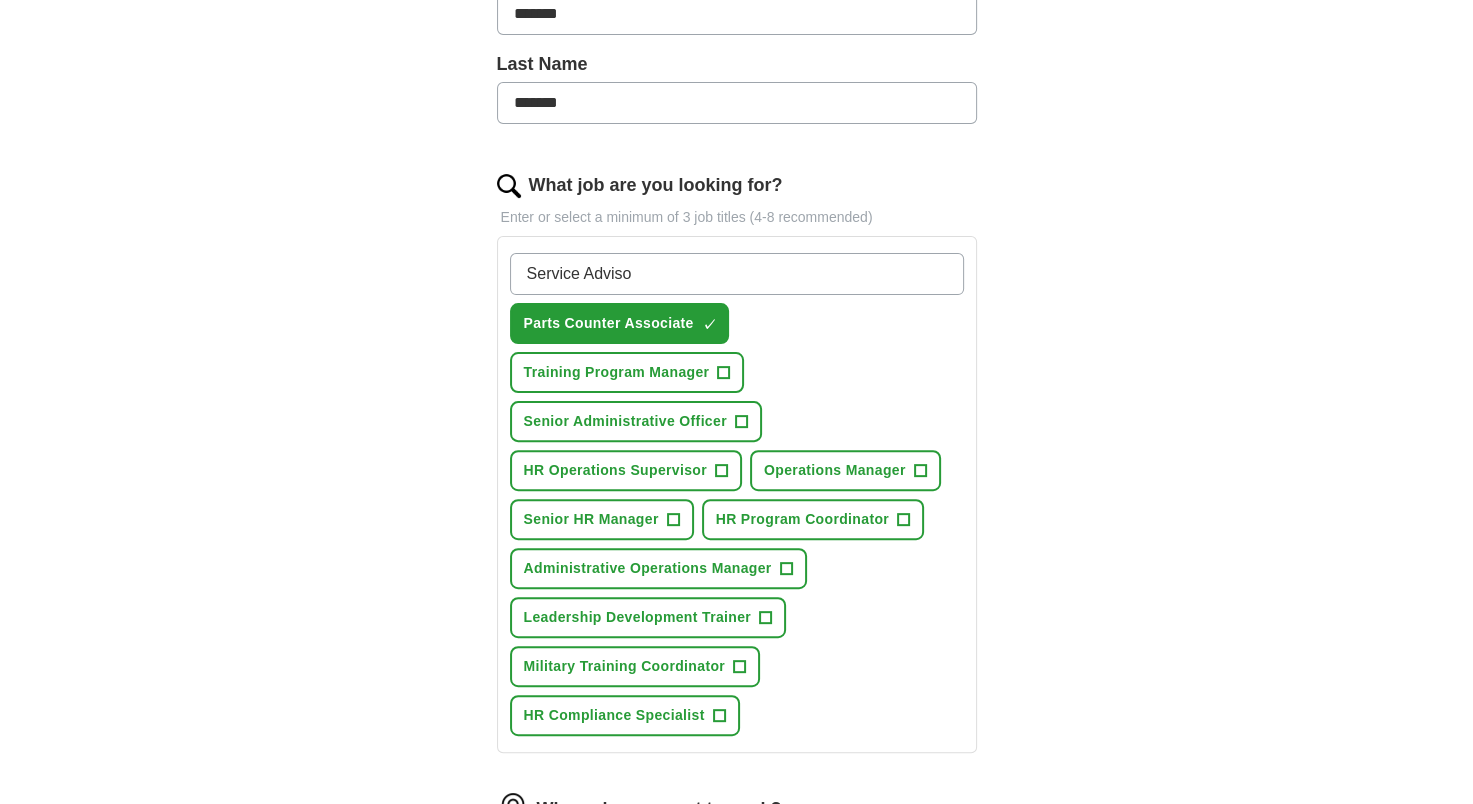 type on "Service Advisor" 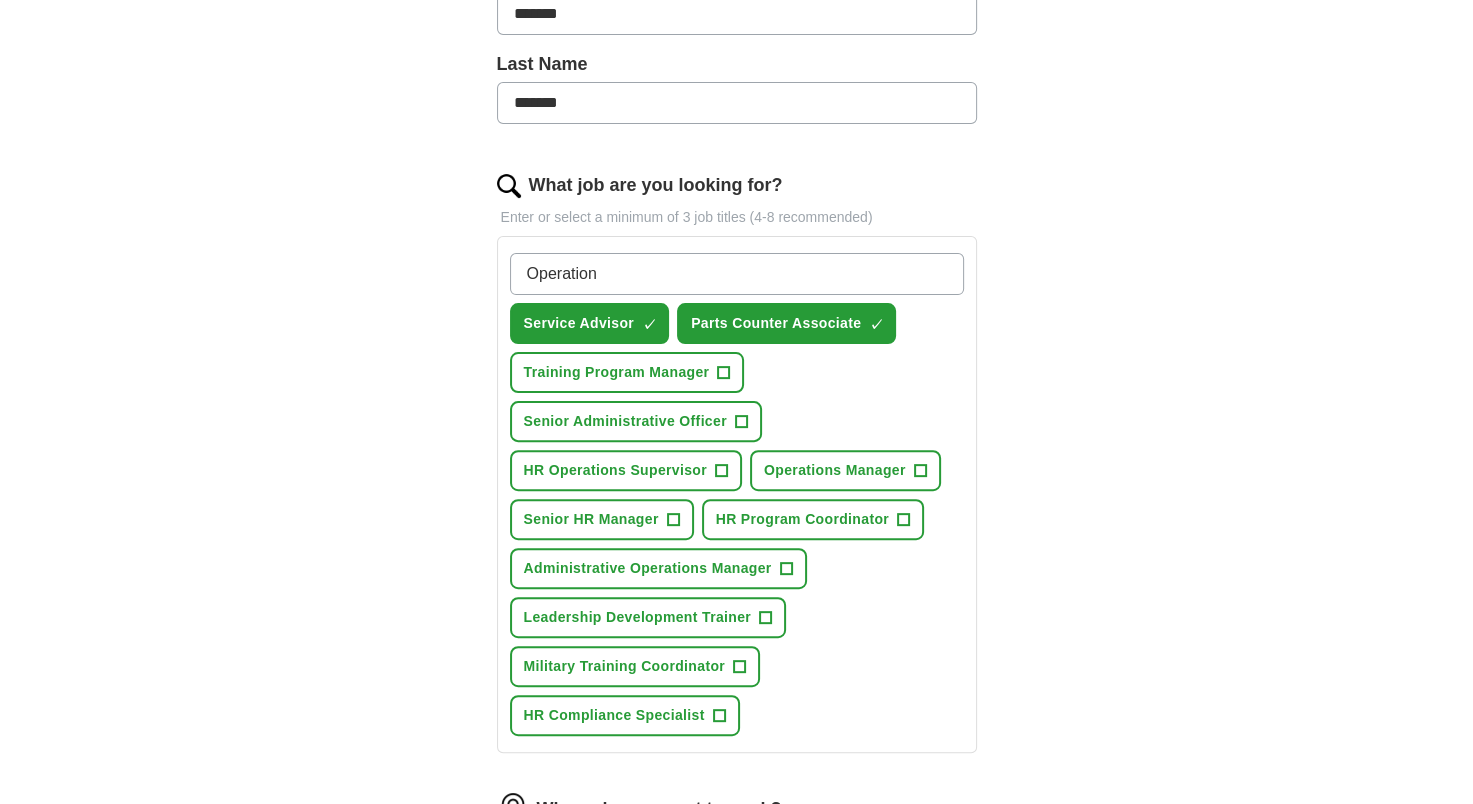 type on "Operations" 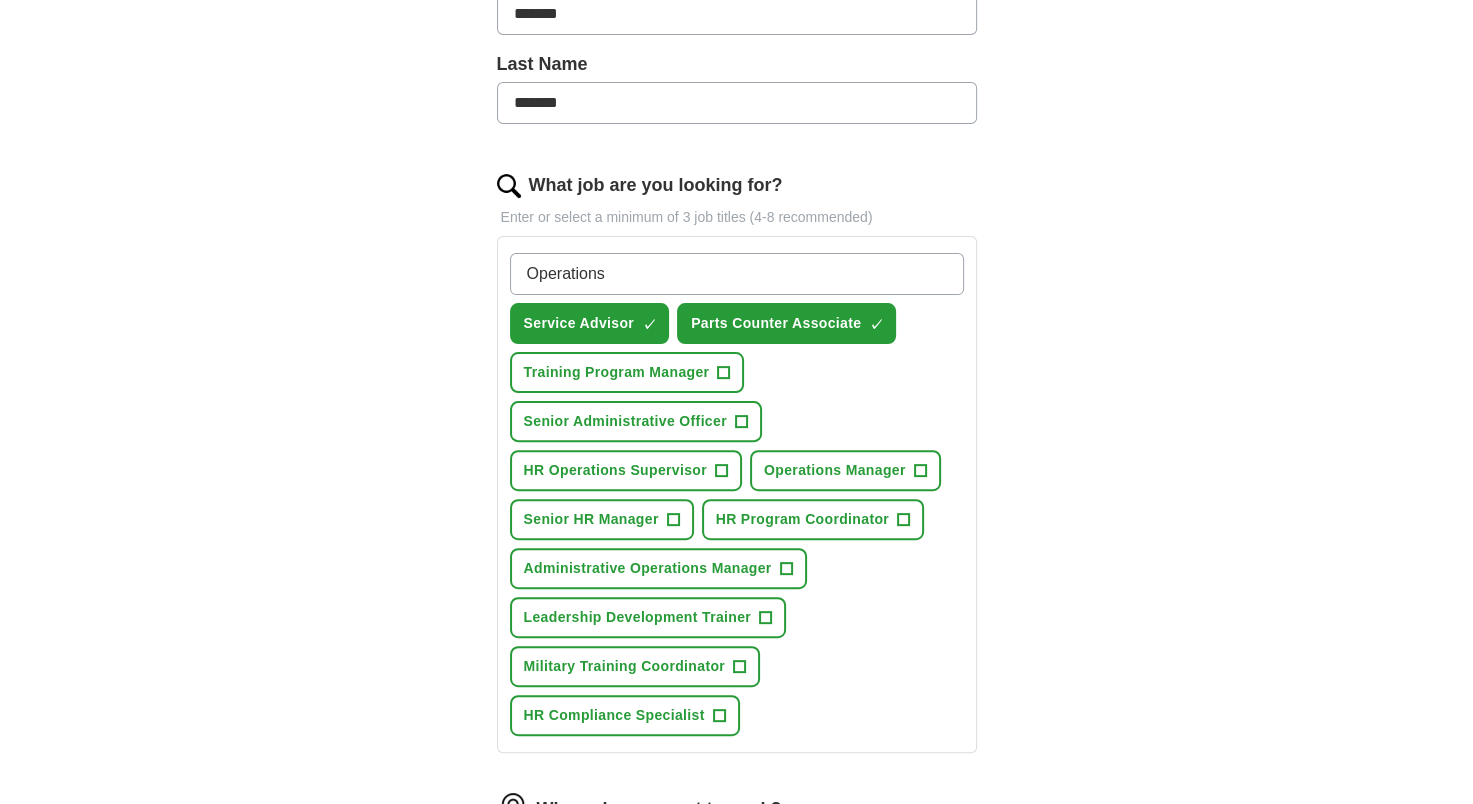 type 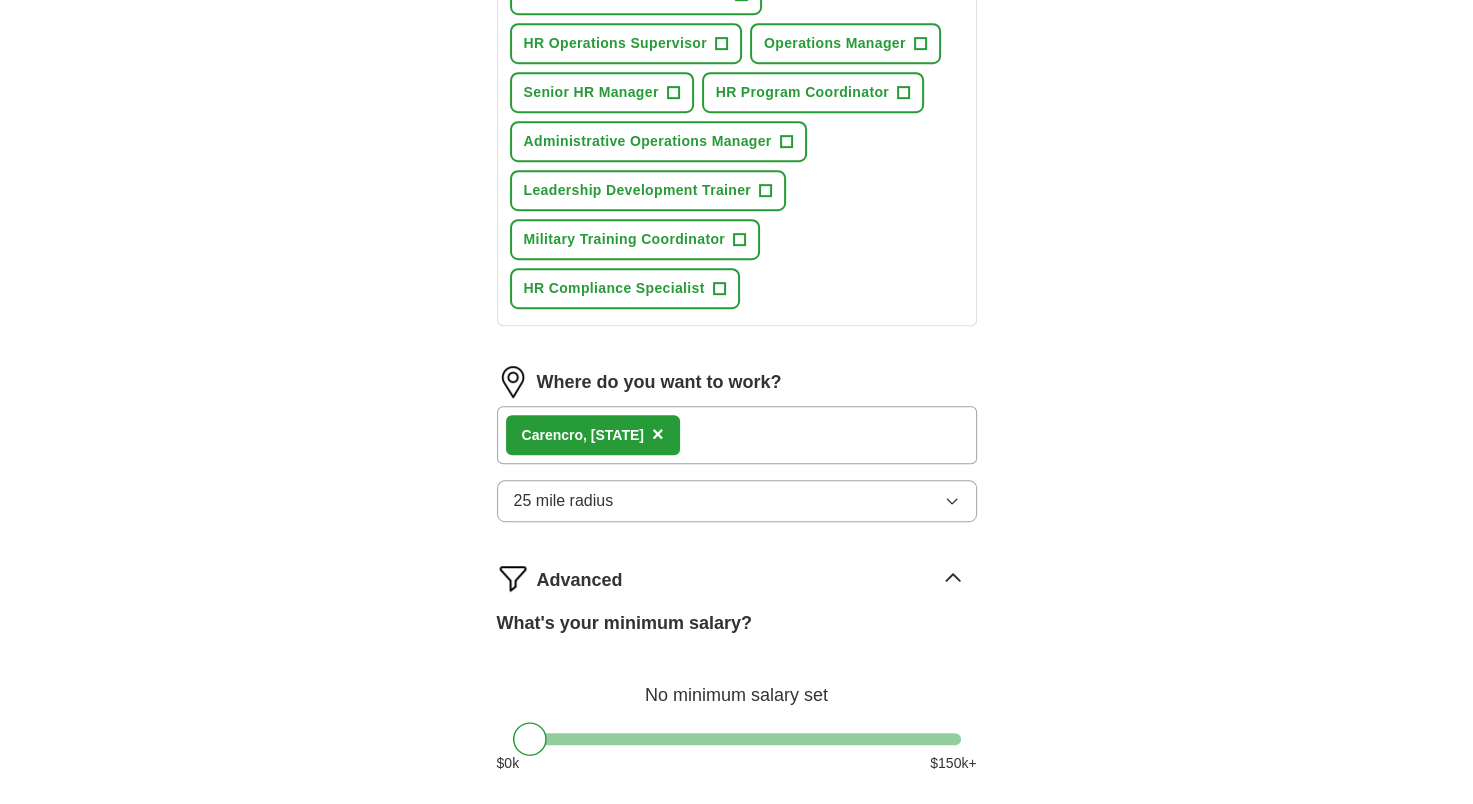 scroll, scrollTop: 1100, scrollLeft: 0, axis: vertical 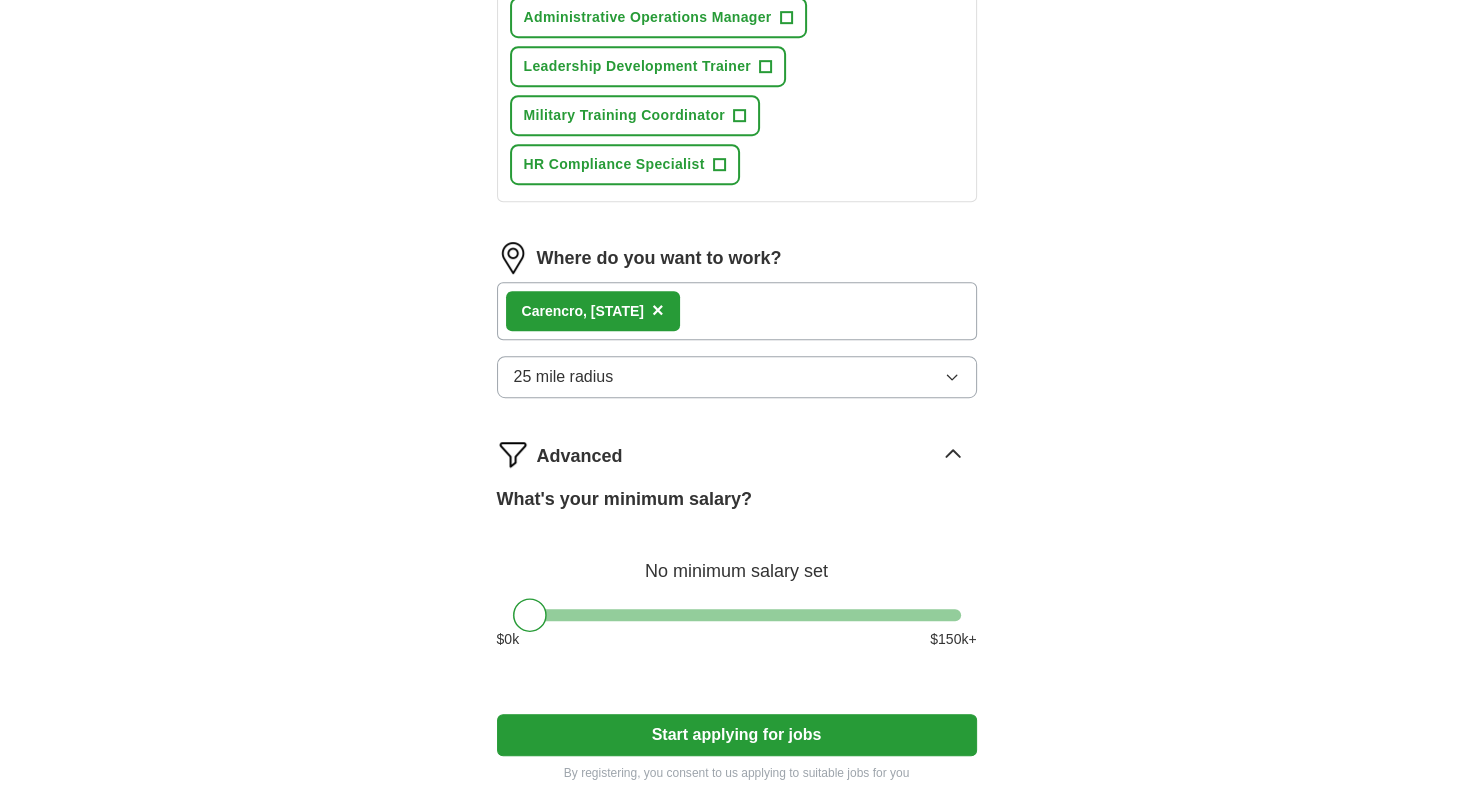 click on "Start applying for jobs" at bounding box center [737, 735] 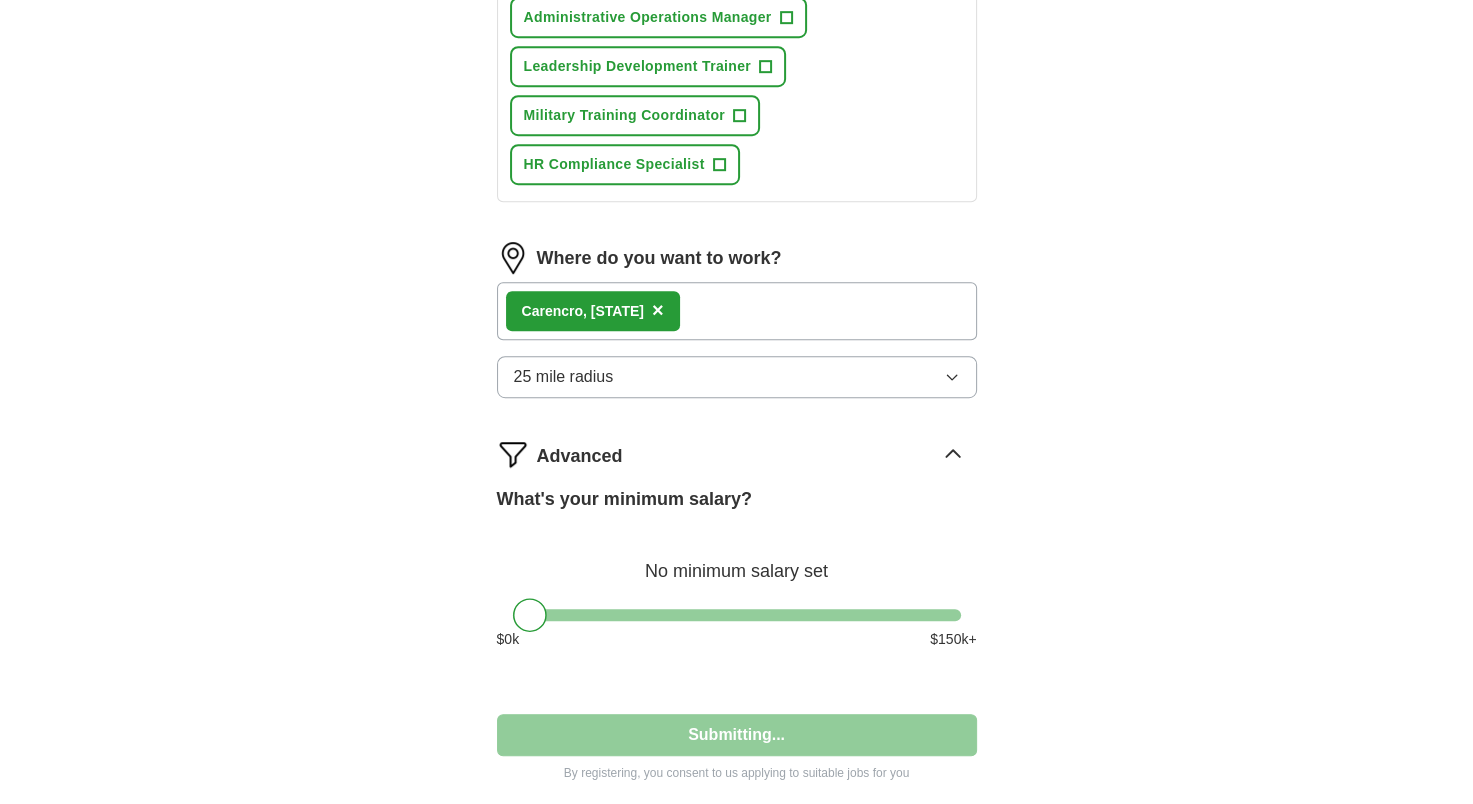 select on "**" 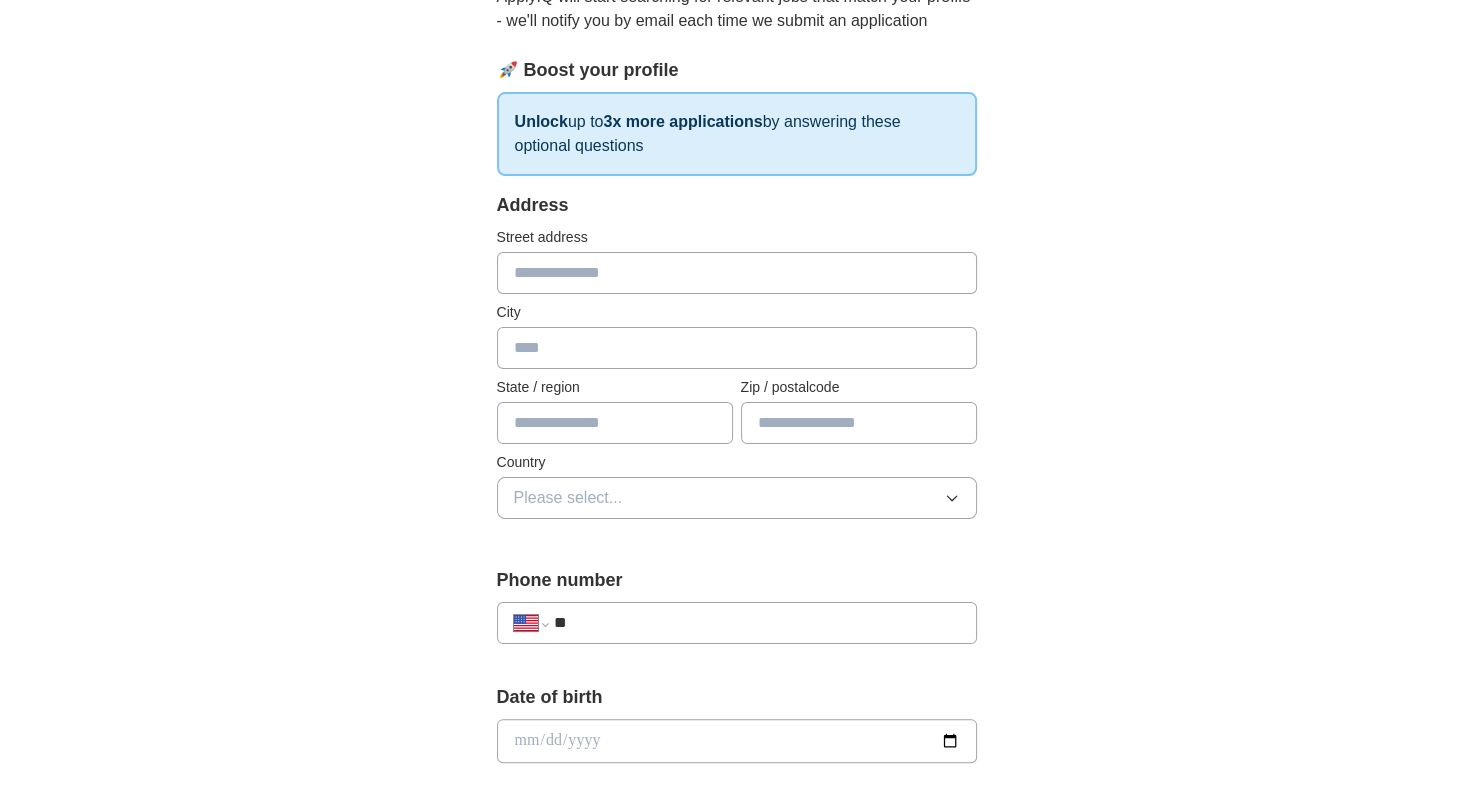 scroll, scrollTop: 0, scrollLeft: 0, axis: both 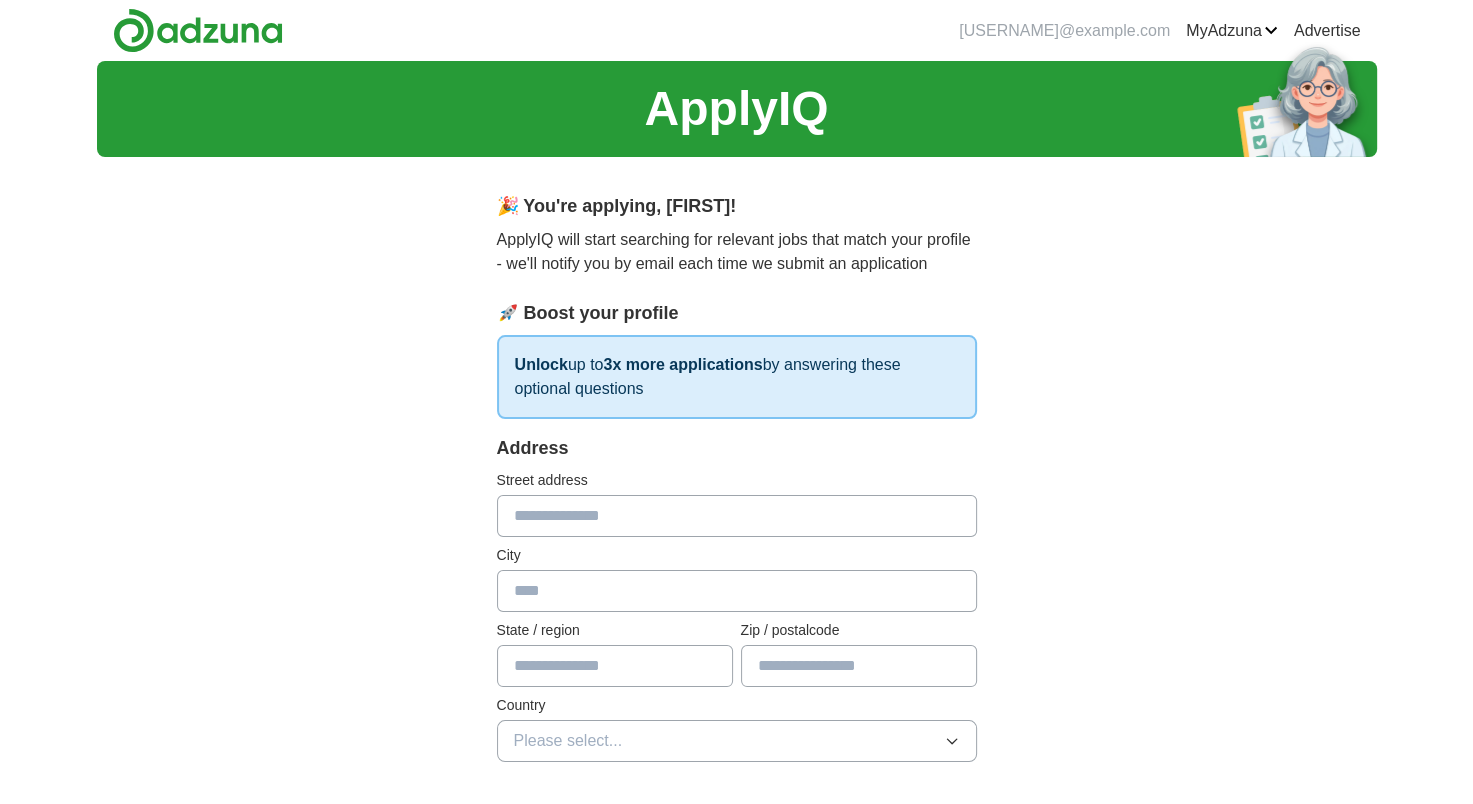 drag, startPoint x: 571, startPoint y: 510, endPoint x: 598, endPoint y: 510, distance: 27 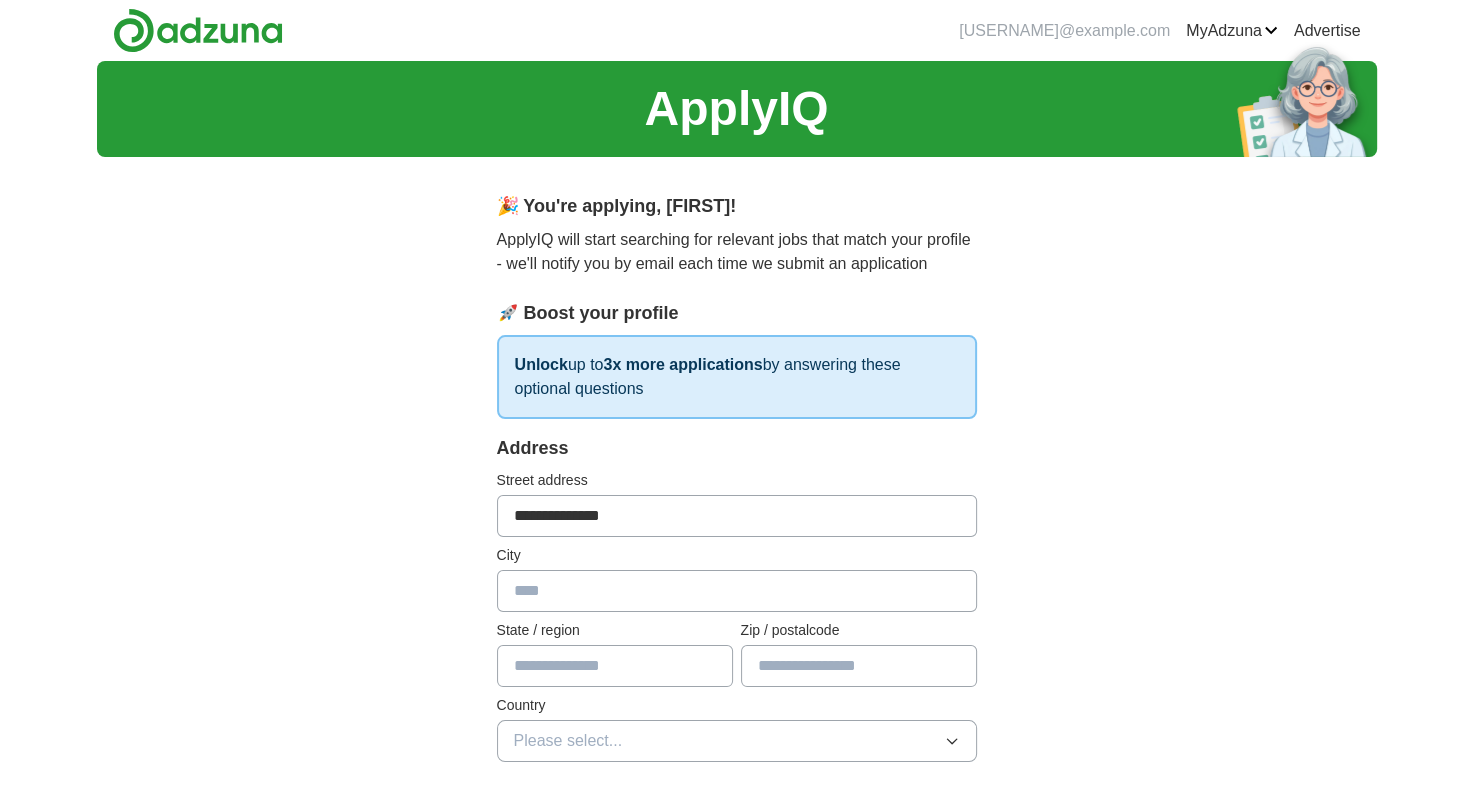 type on "**********" 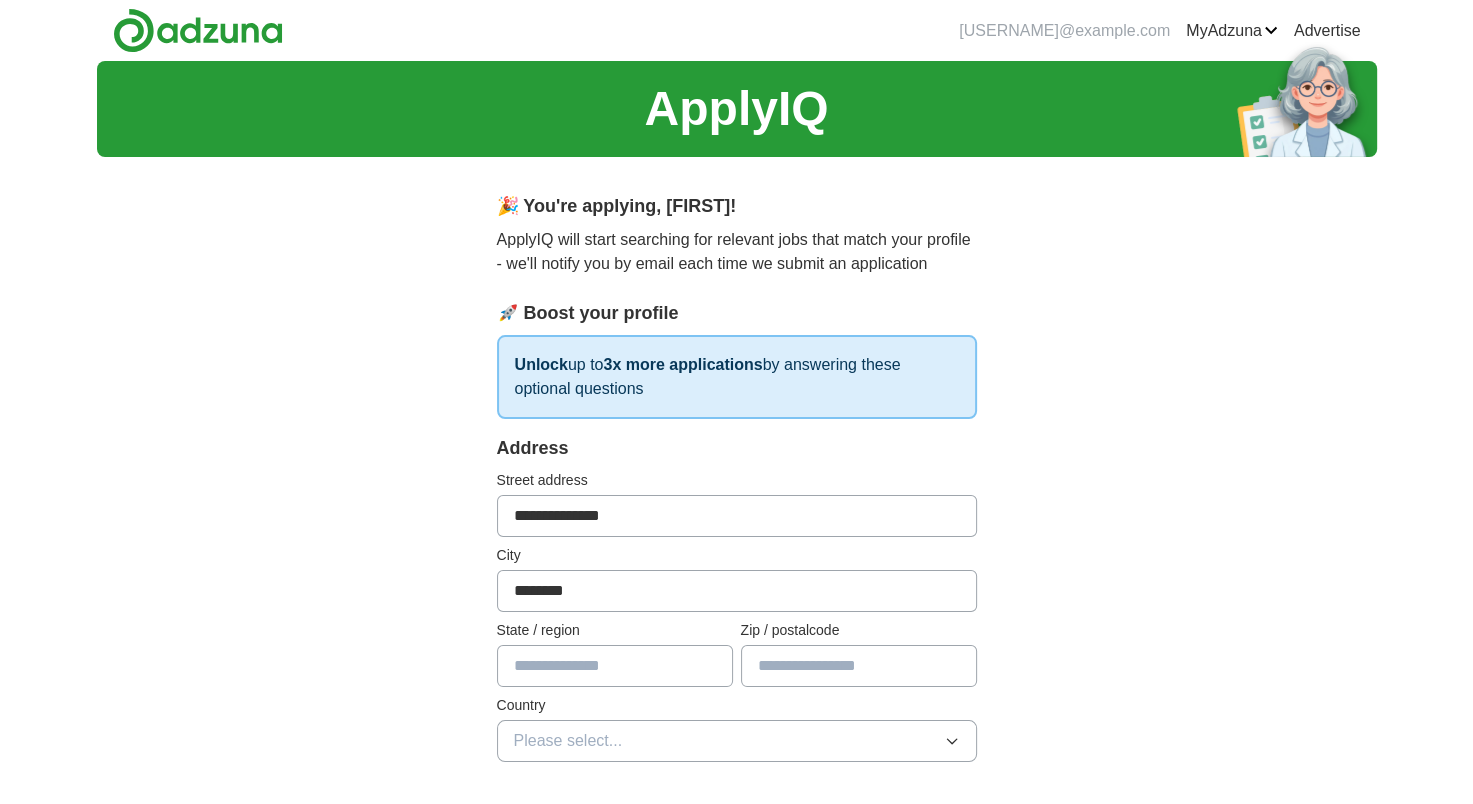 type on "********" 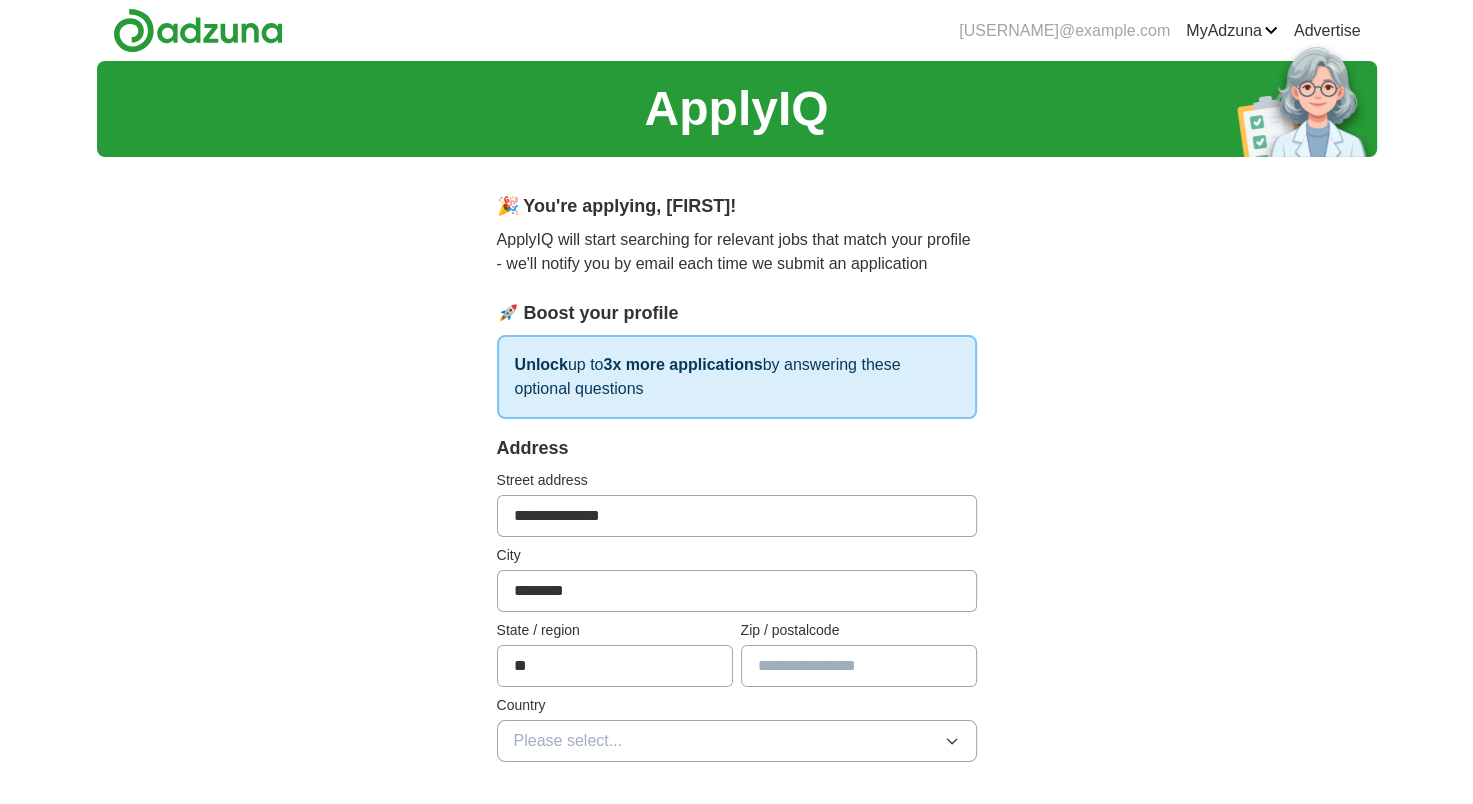 type on "**" 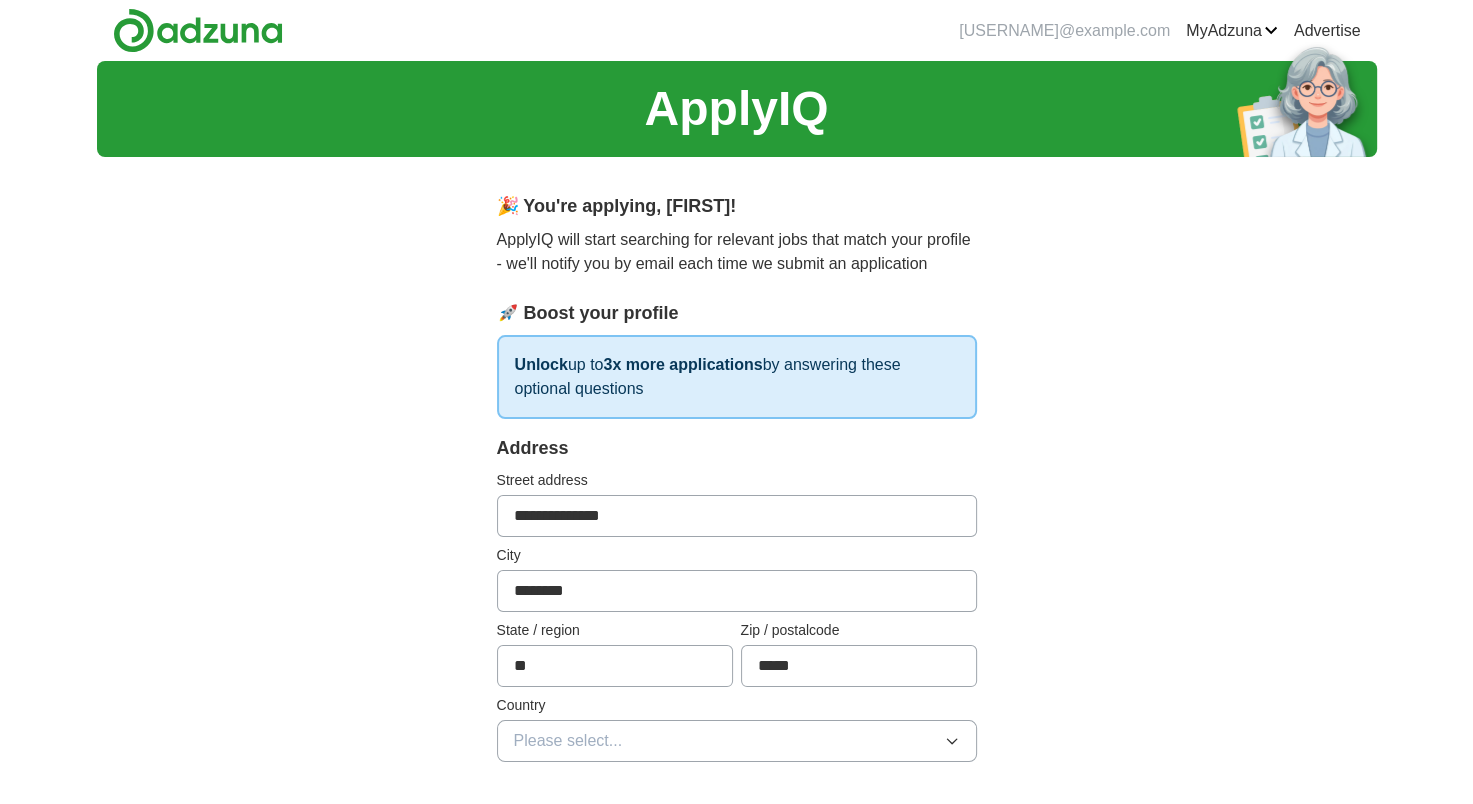 type on "*****" 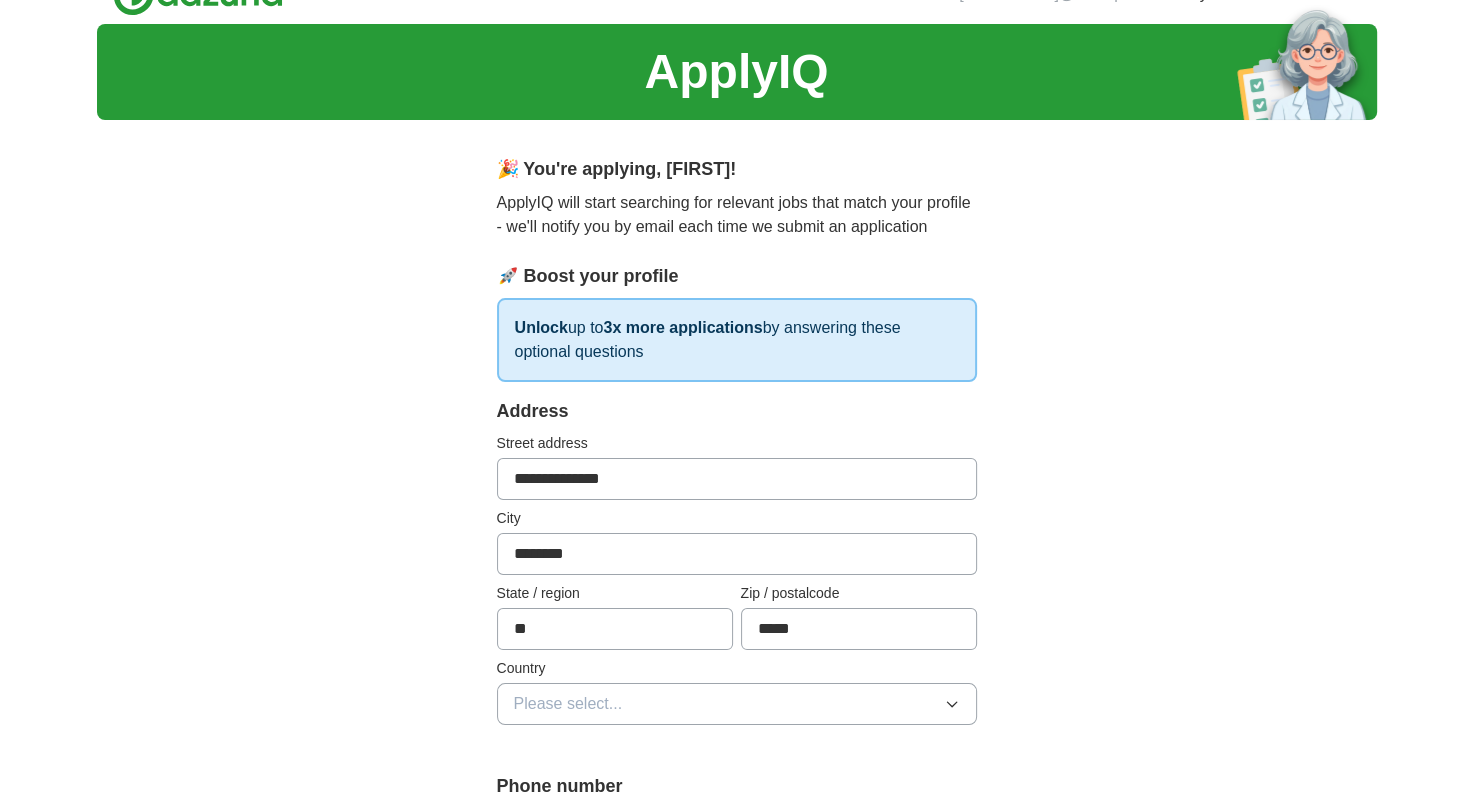 scroll, scrollTop: 40, scrollLeft: 0, axis: vertical 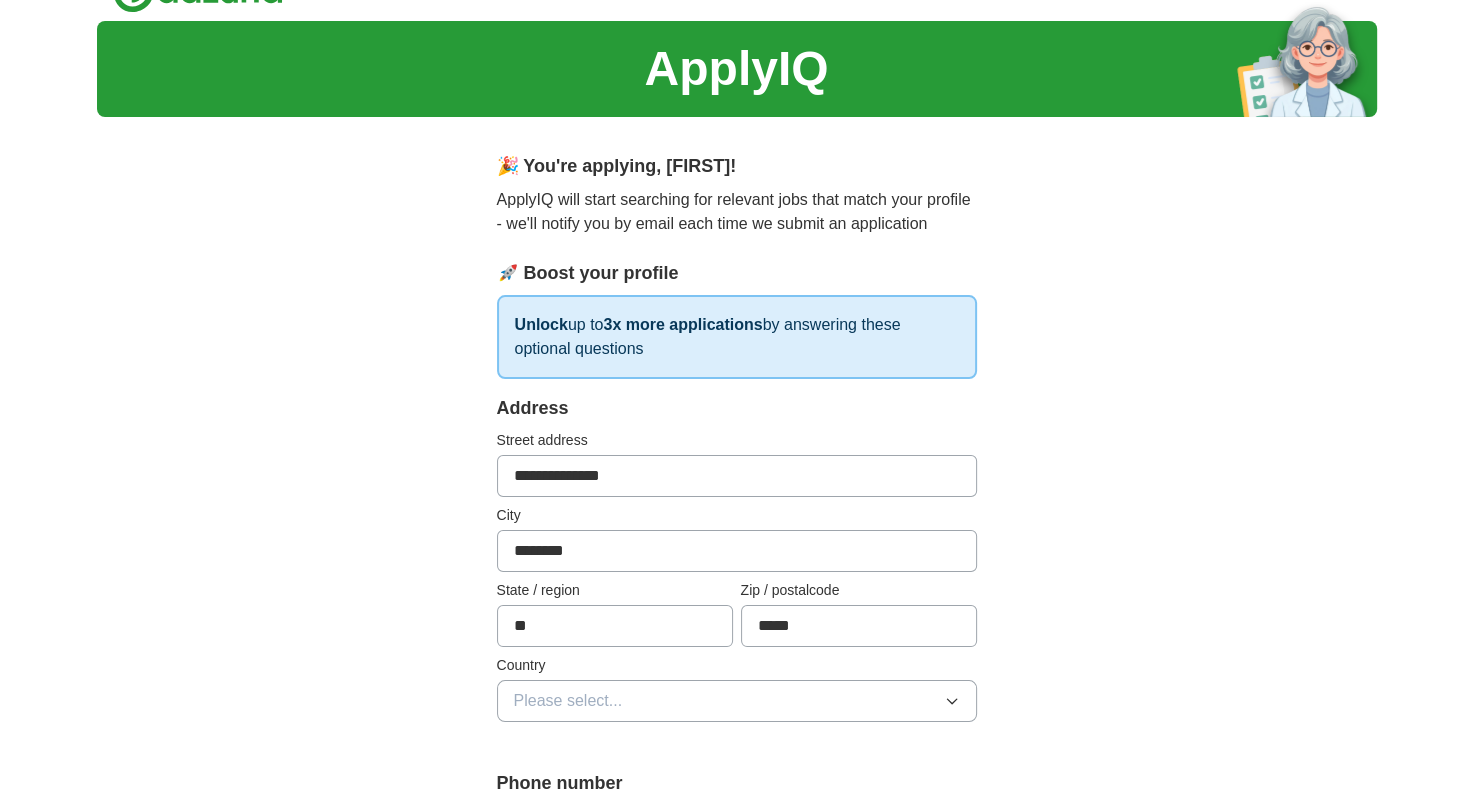 click 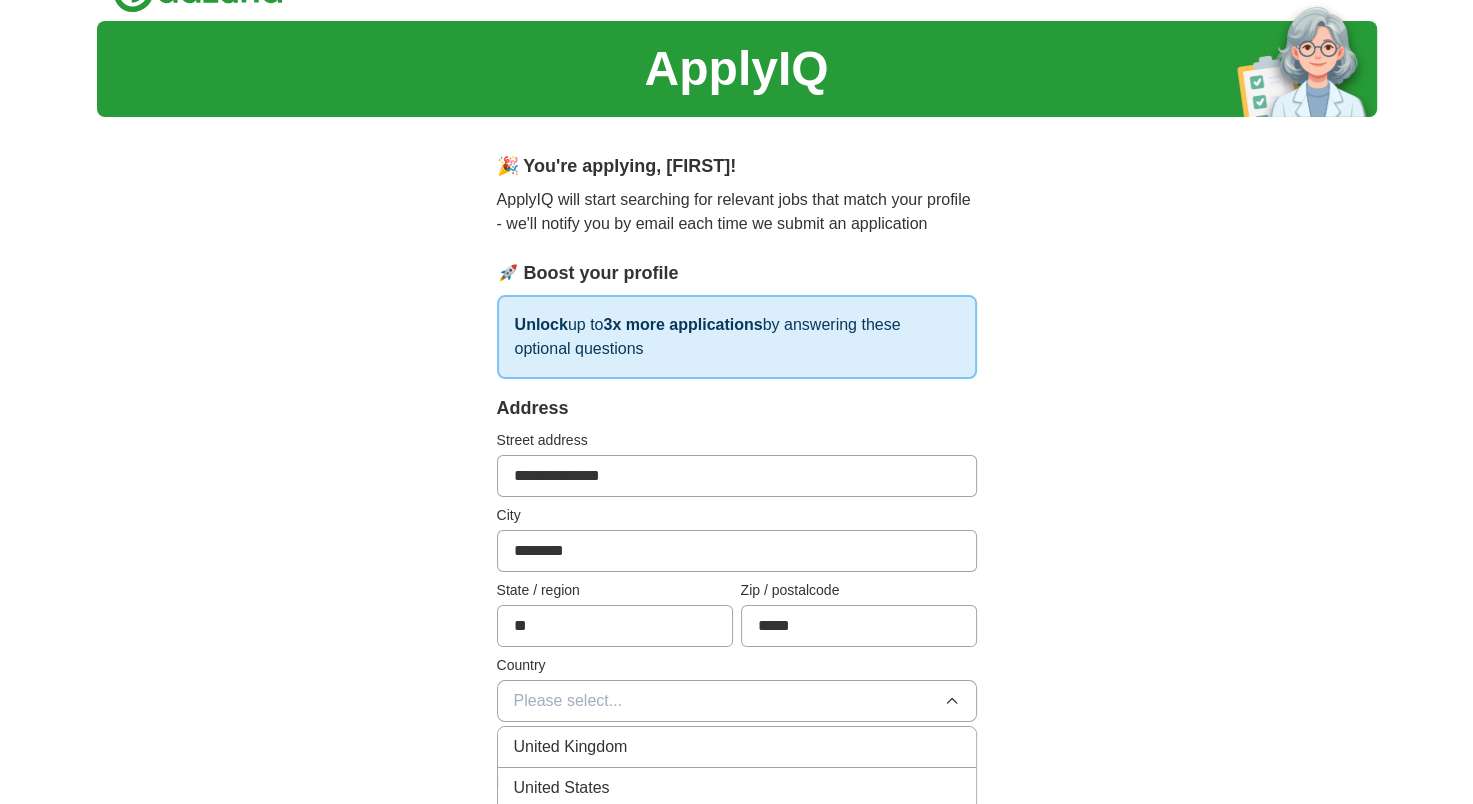 click on "United States" at bounding box center [562, 788] 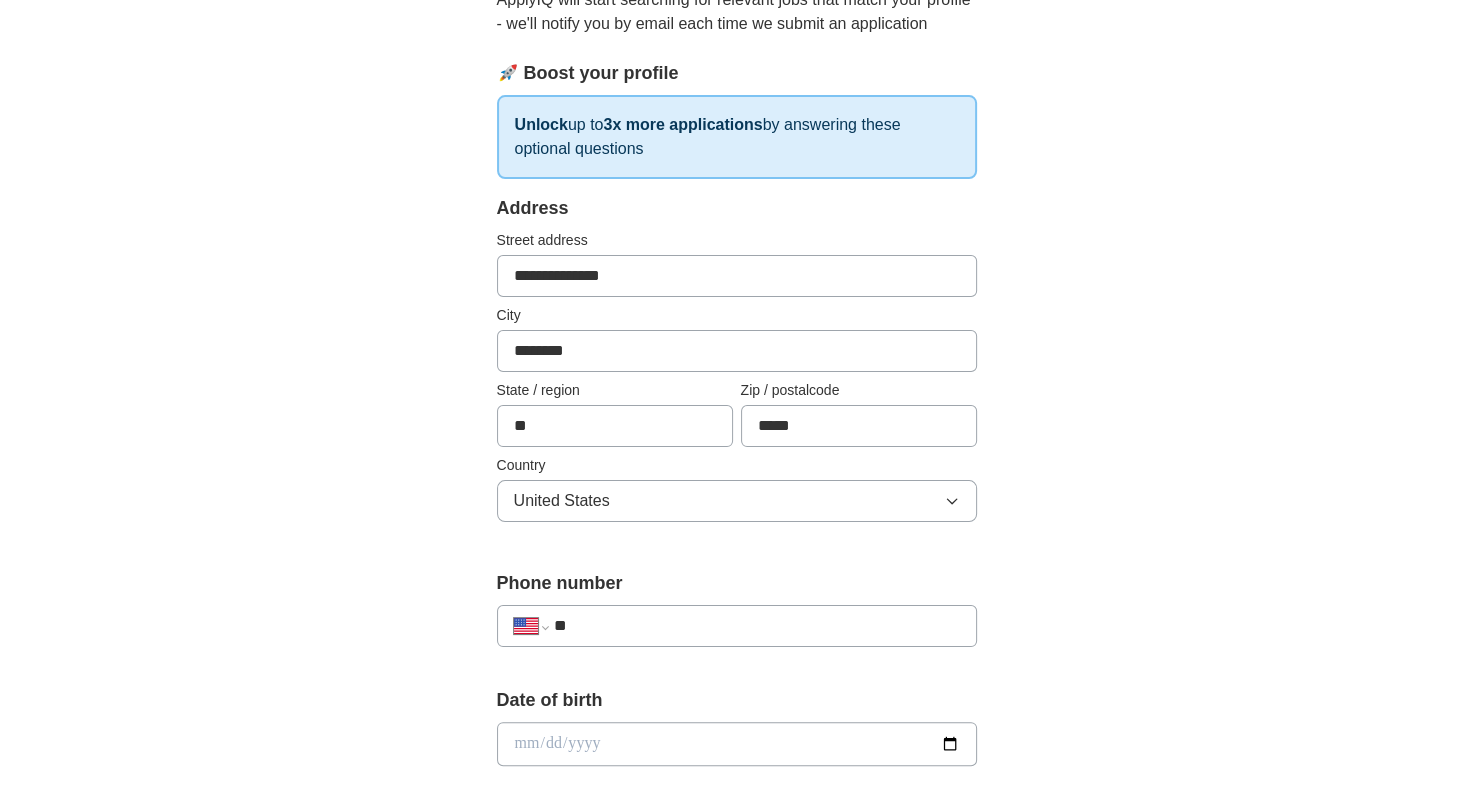 scroll, scrollTop: 340, scrollLeft: 0, axis: vertical 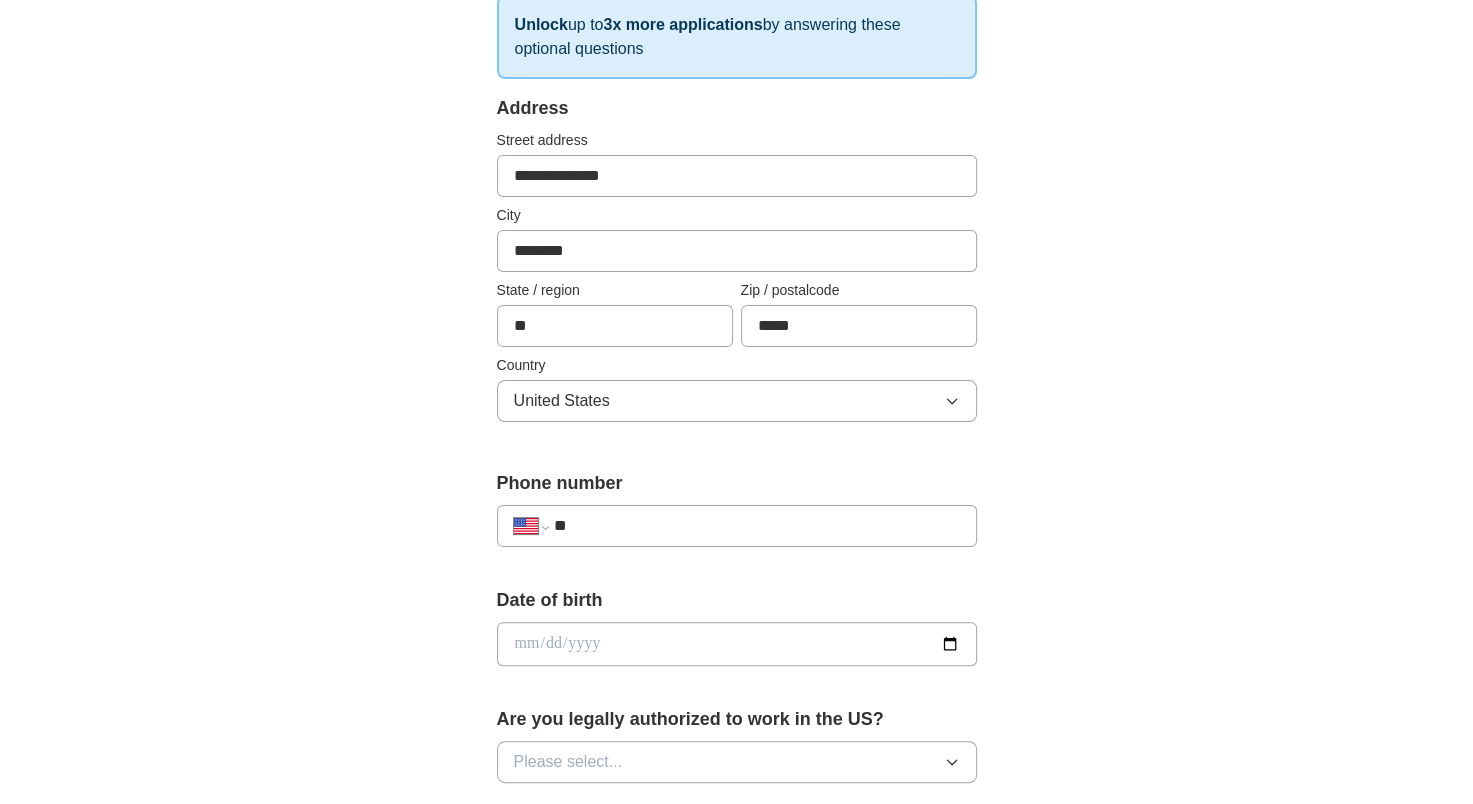 click on "**" at bounding box center [756, 526] 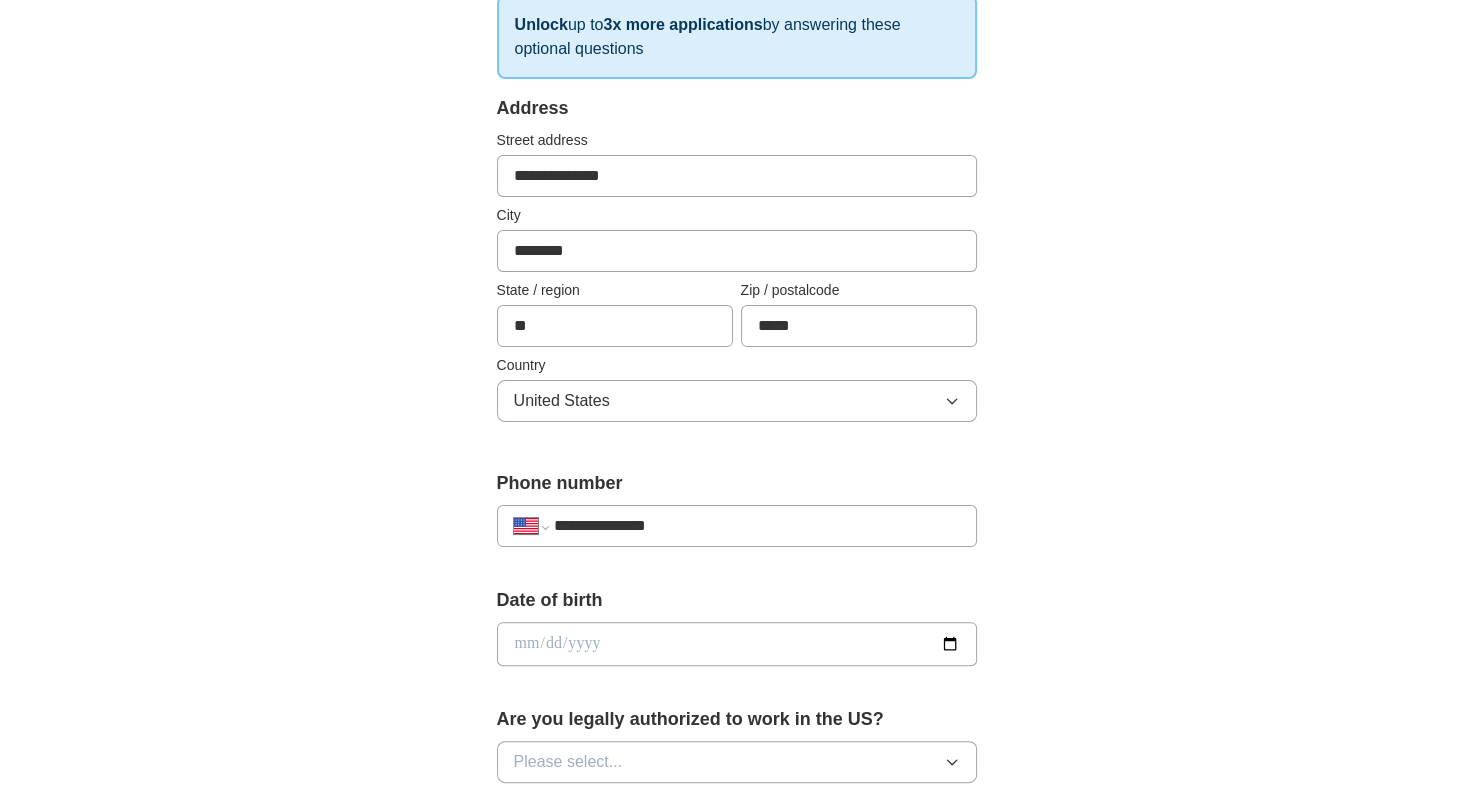 type on "**********" 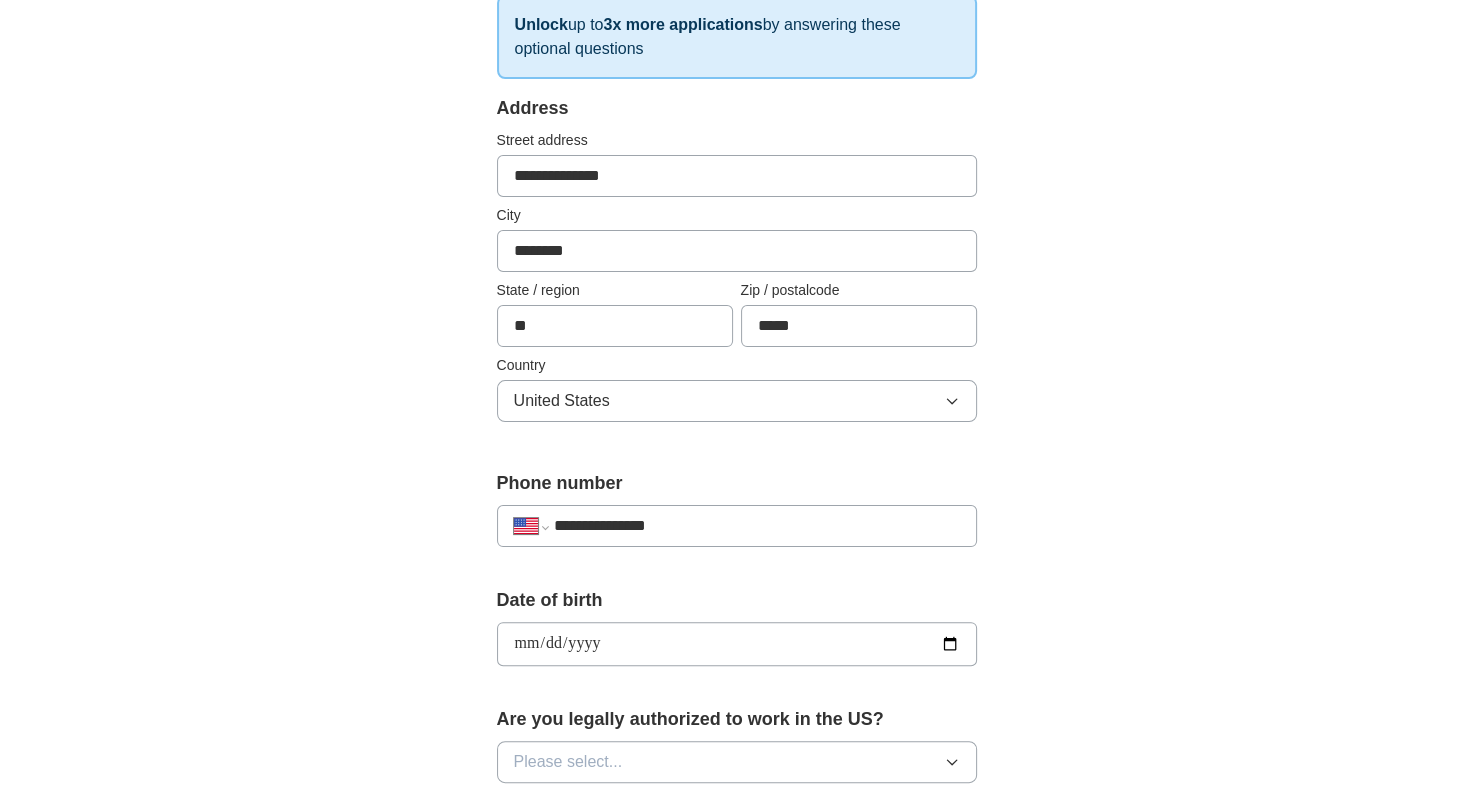 type on "**********" 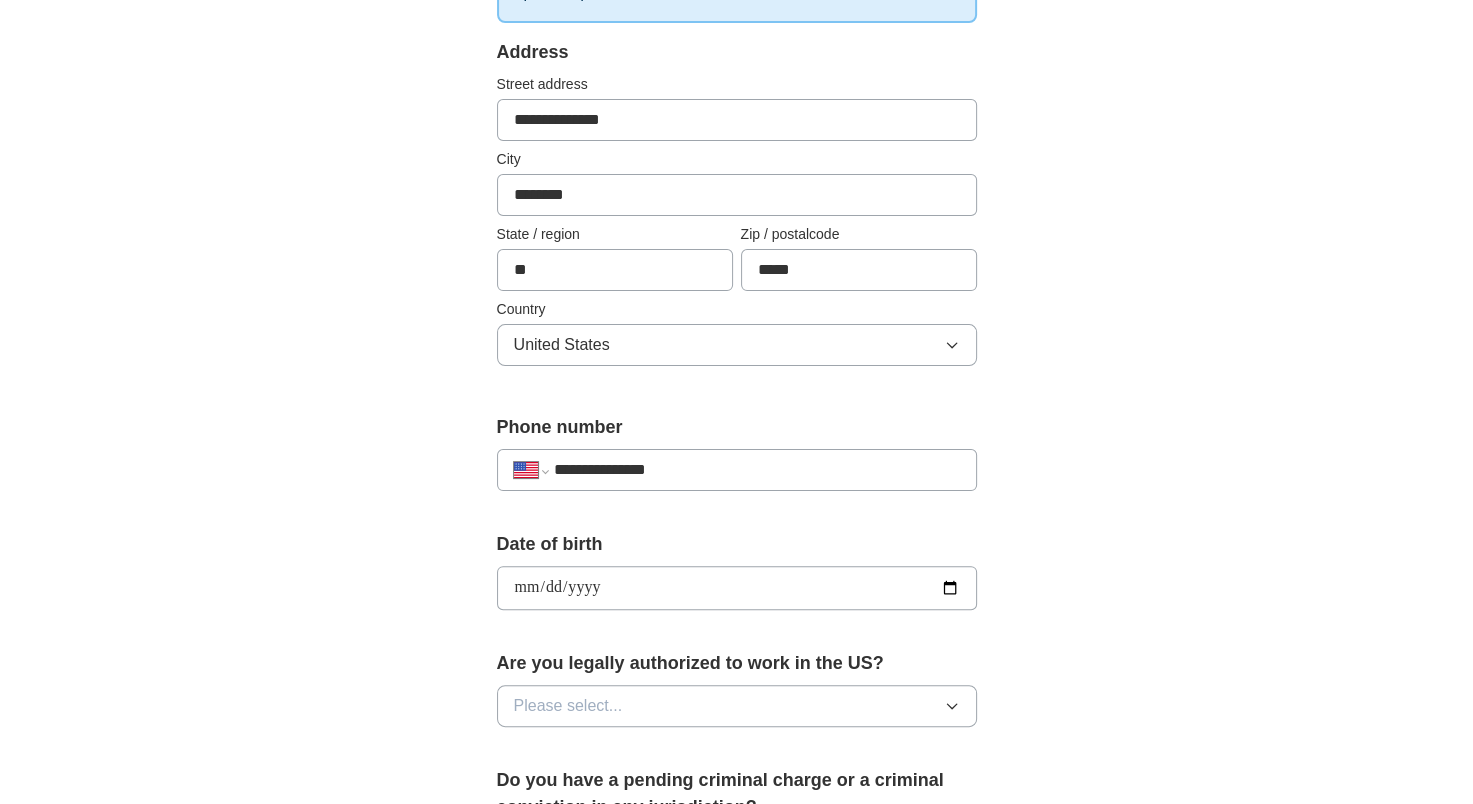 scroll, scrollTop: 540, scrollLeft: 0, axis: vertical 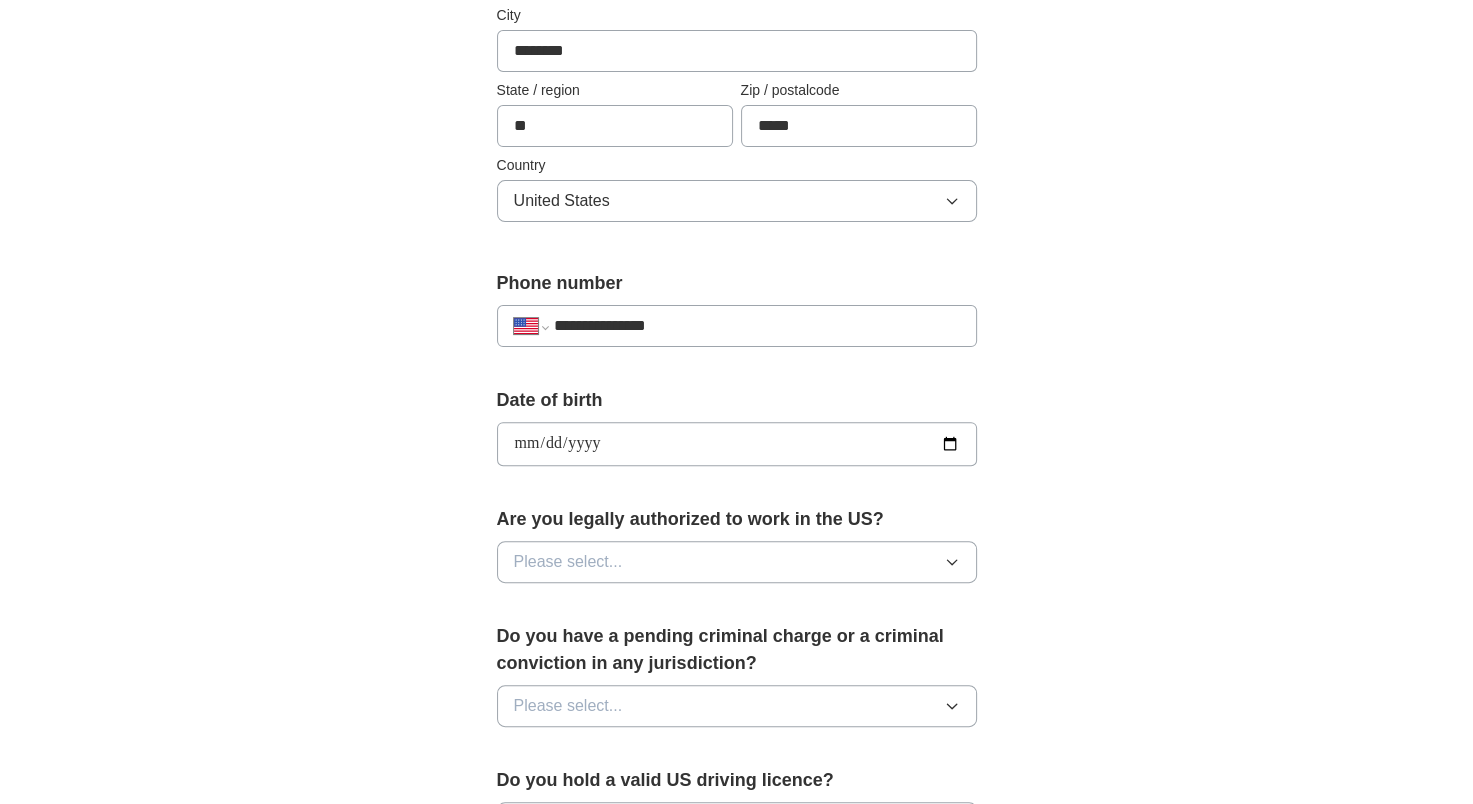 click on "Please select..." at bounding box center (737, 562) 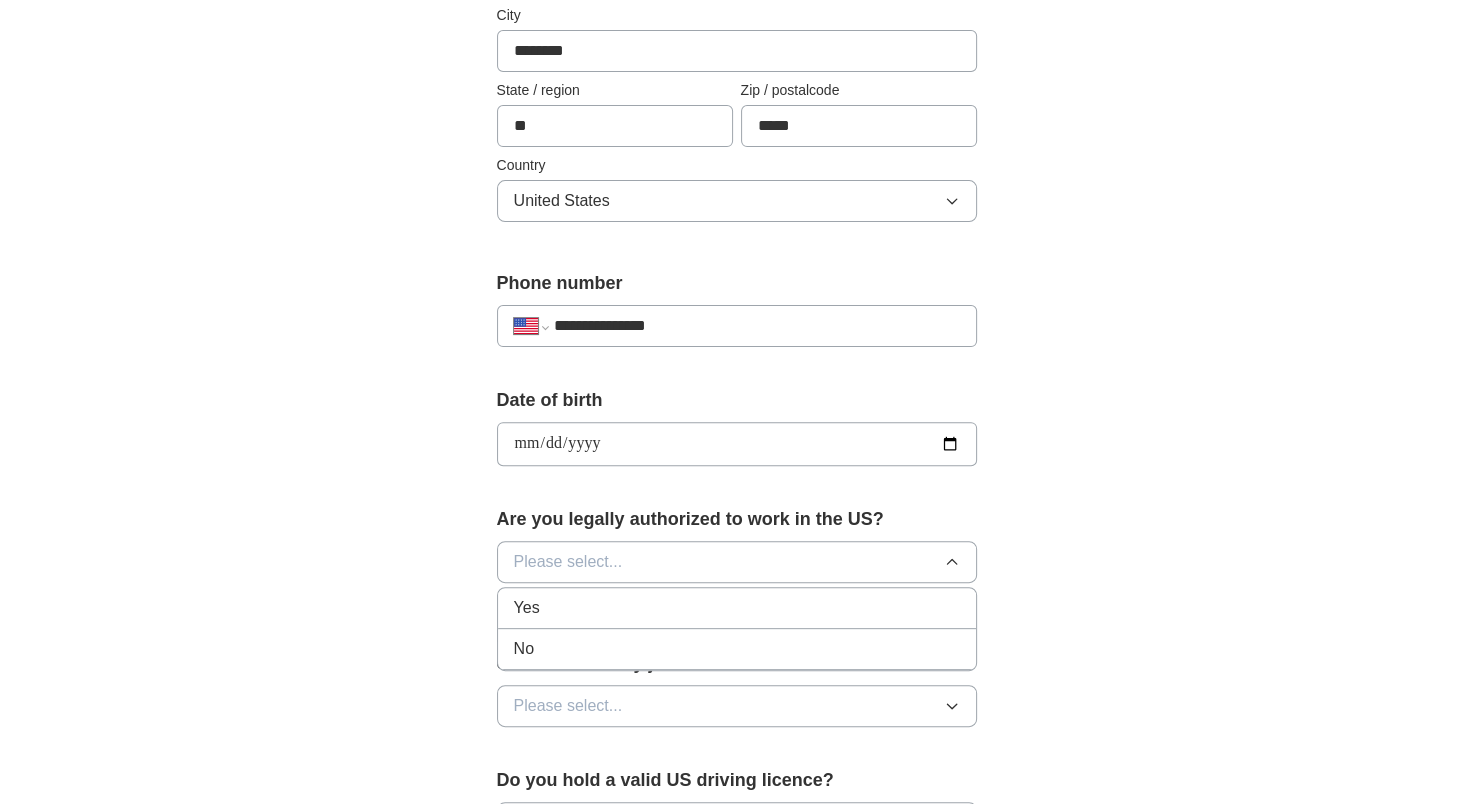 click on "Yes" at bounding box center [737, 608] 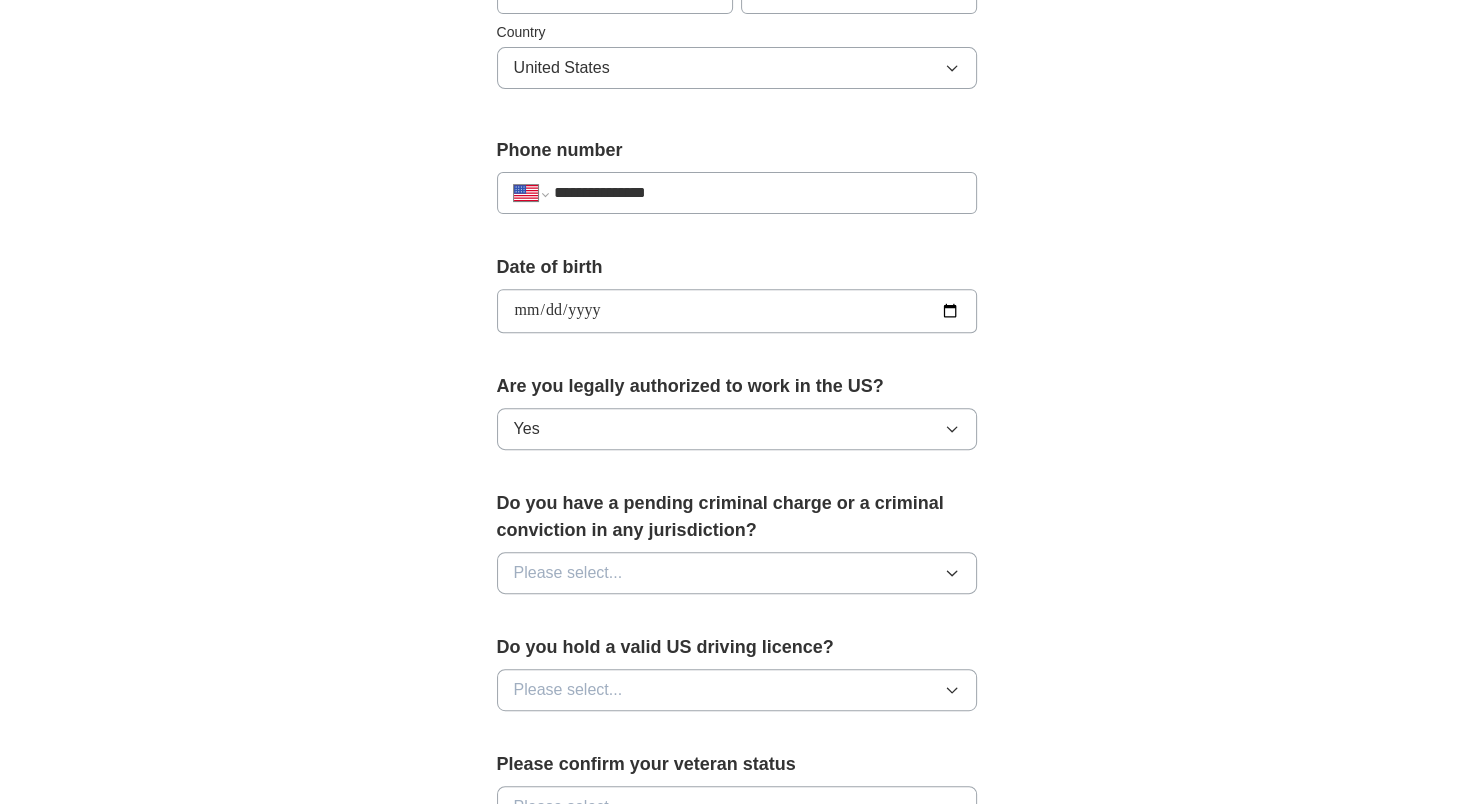 scroll, scrollTop: 740, scrollLeft: 0, axis: vertical 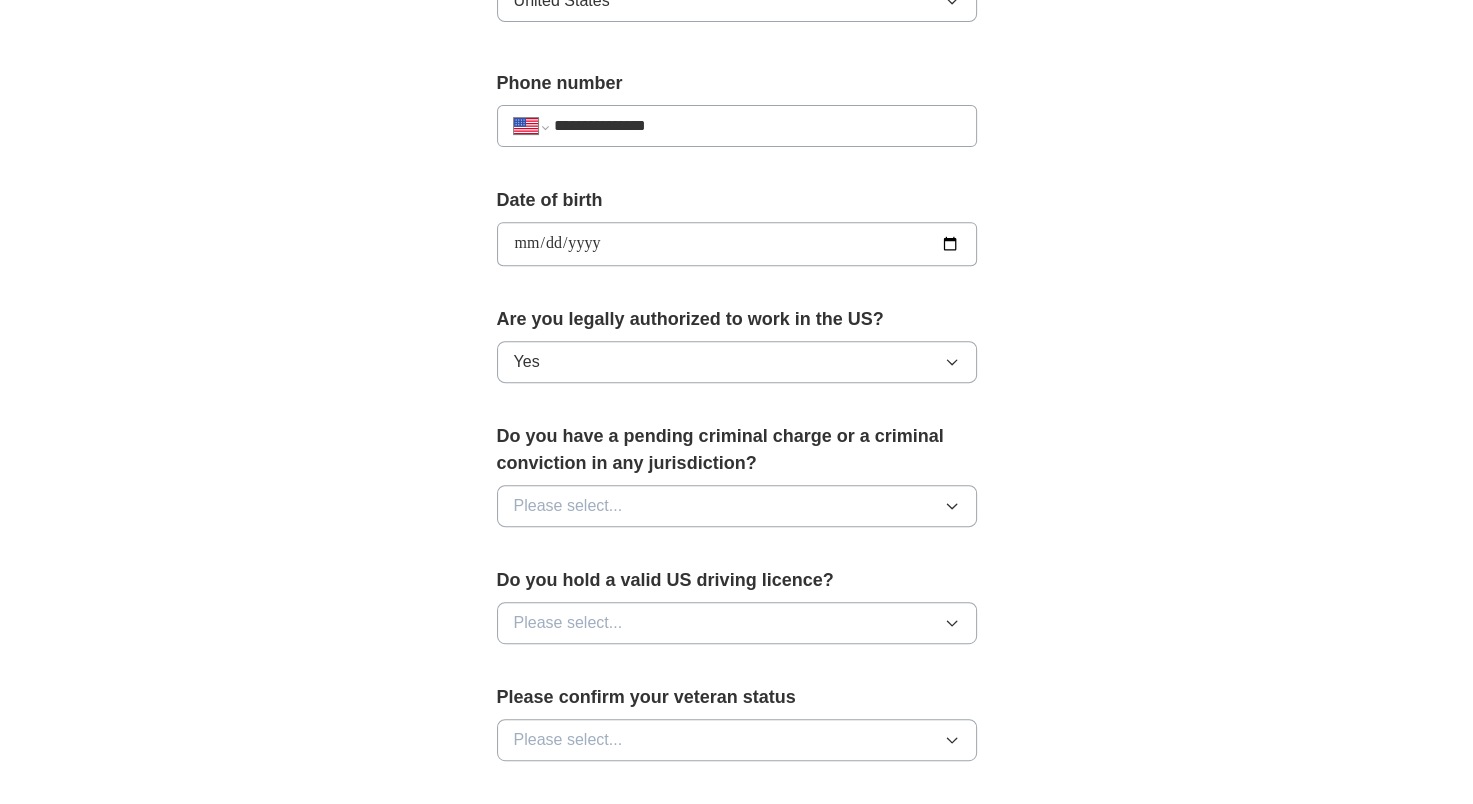 click 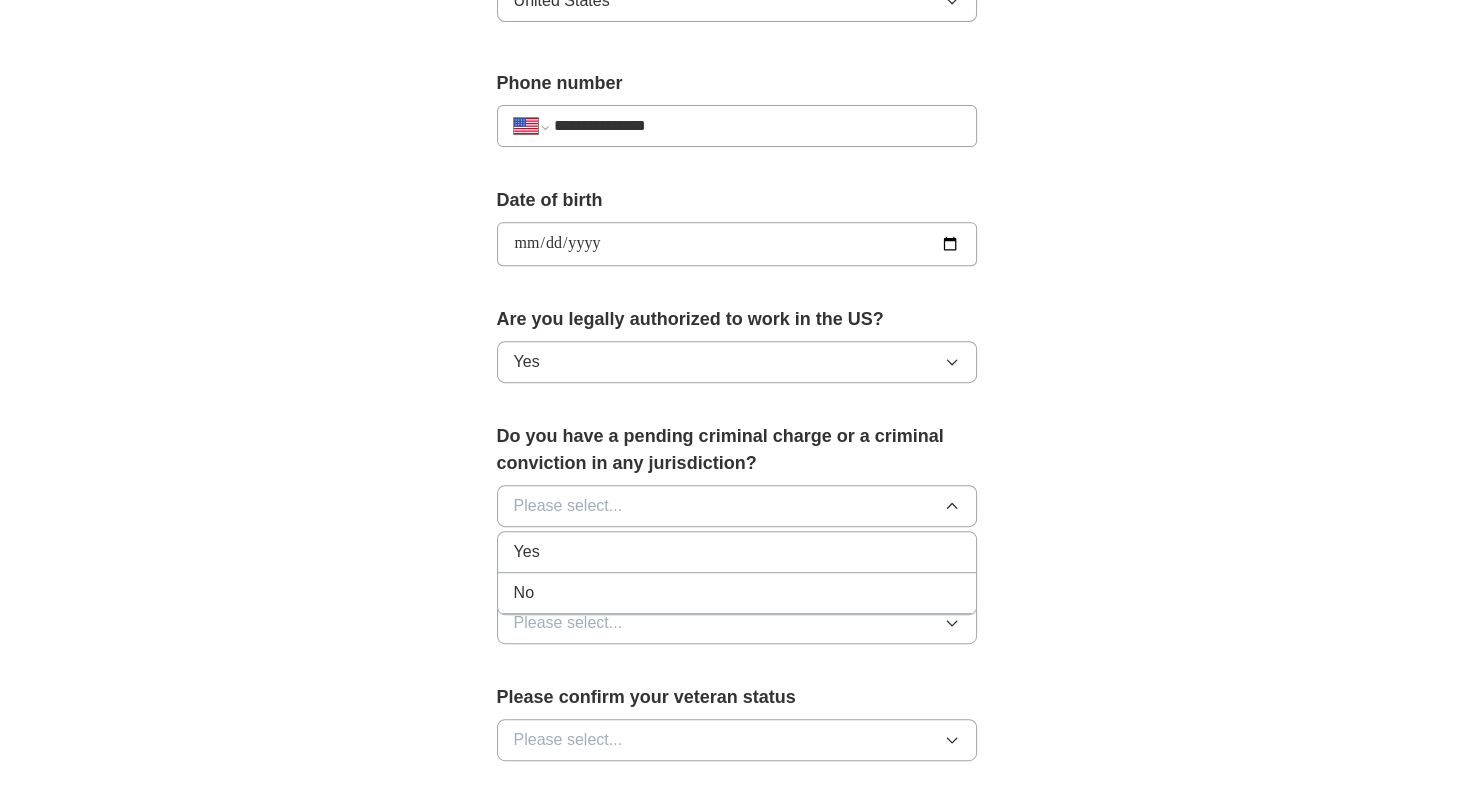 click on "No" at bounding box center (737, 593) 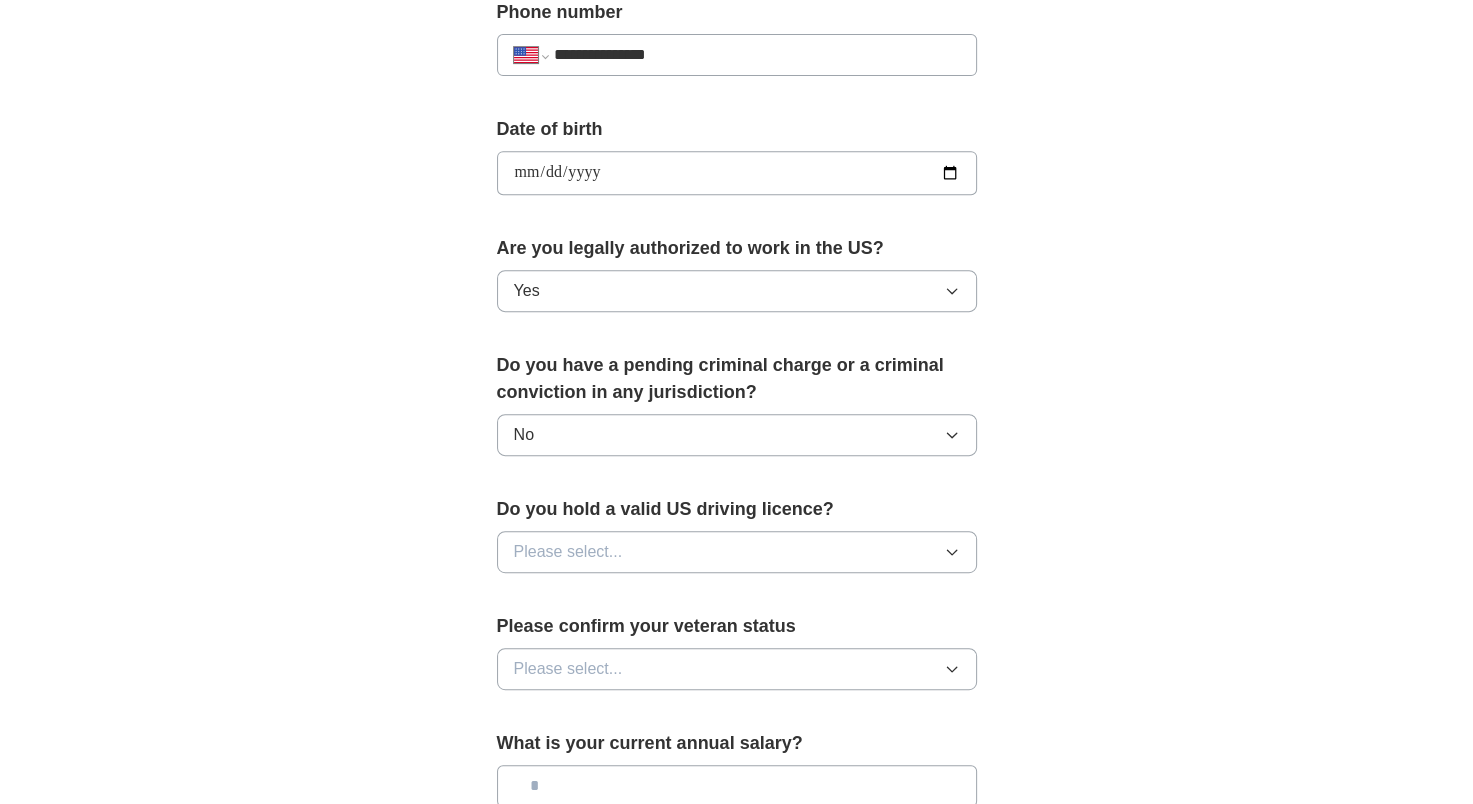 scroll, scrollTop: 840, scrollLeft: 0, axis: vertical 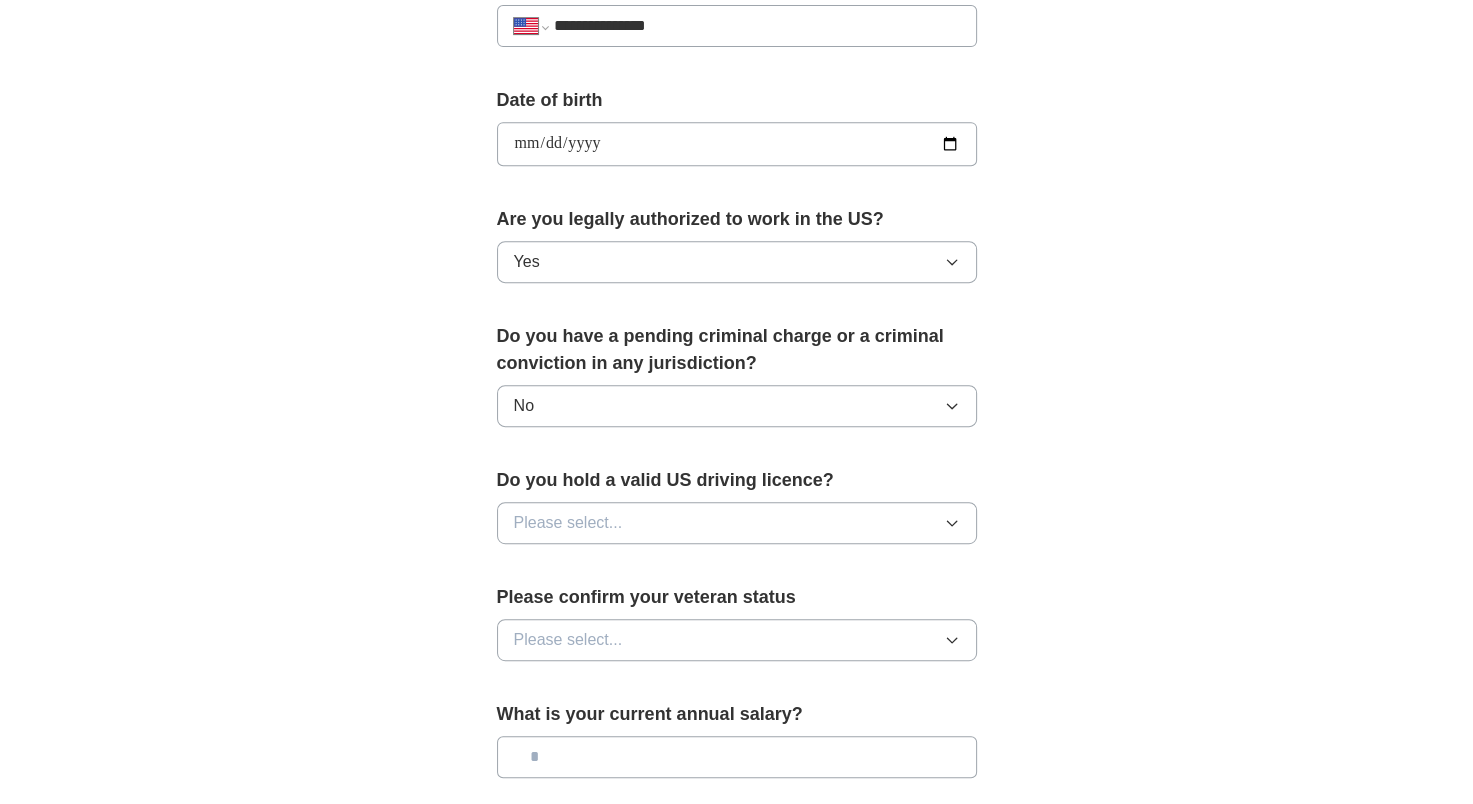 click on "Please select..." at bounding box center (737, 523) 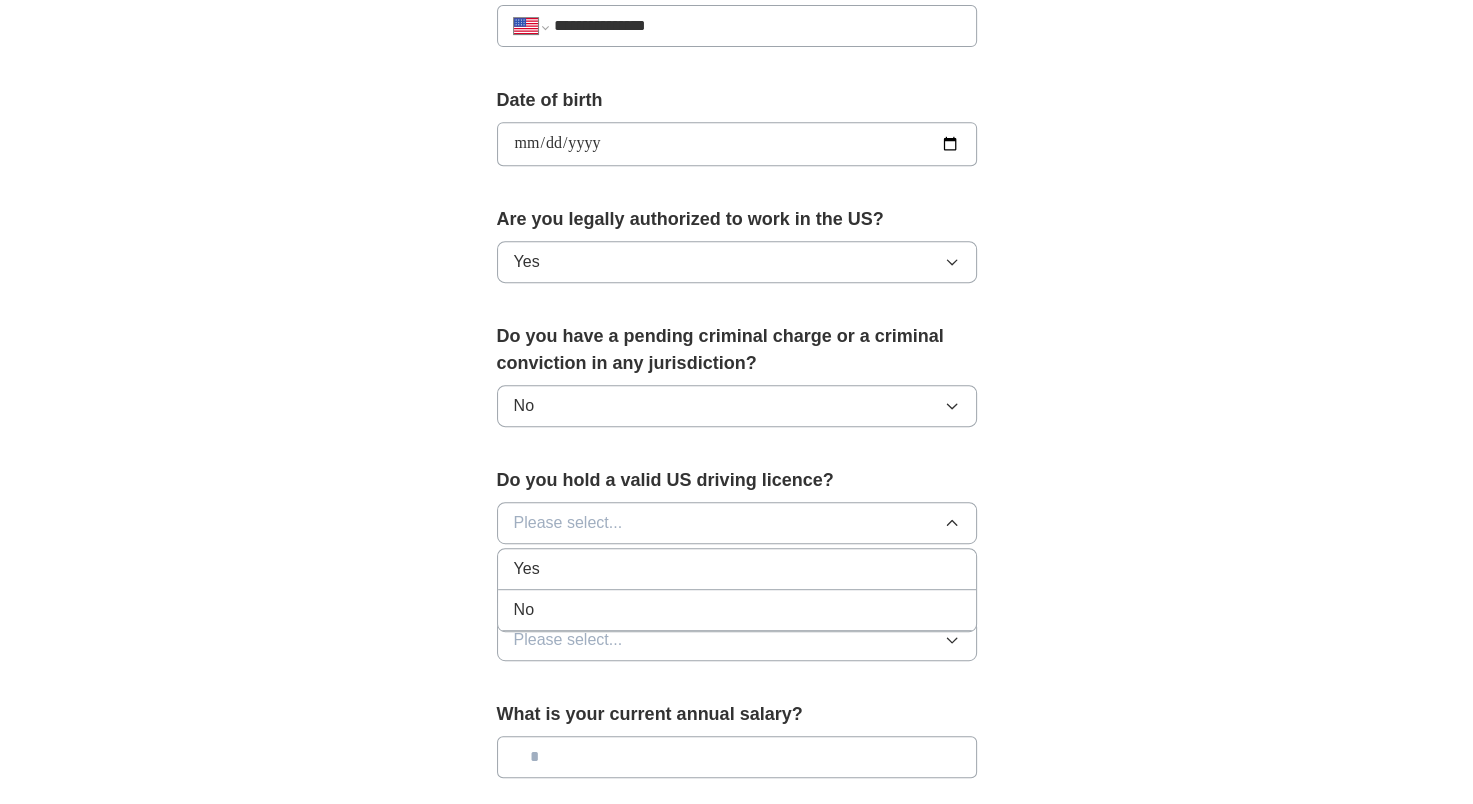 click on "Yes" at bounding box center (737, 569) 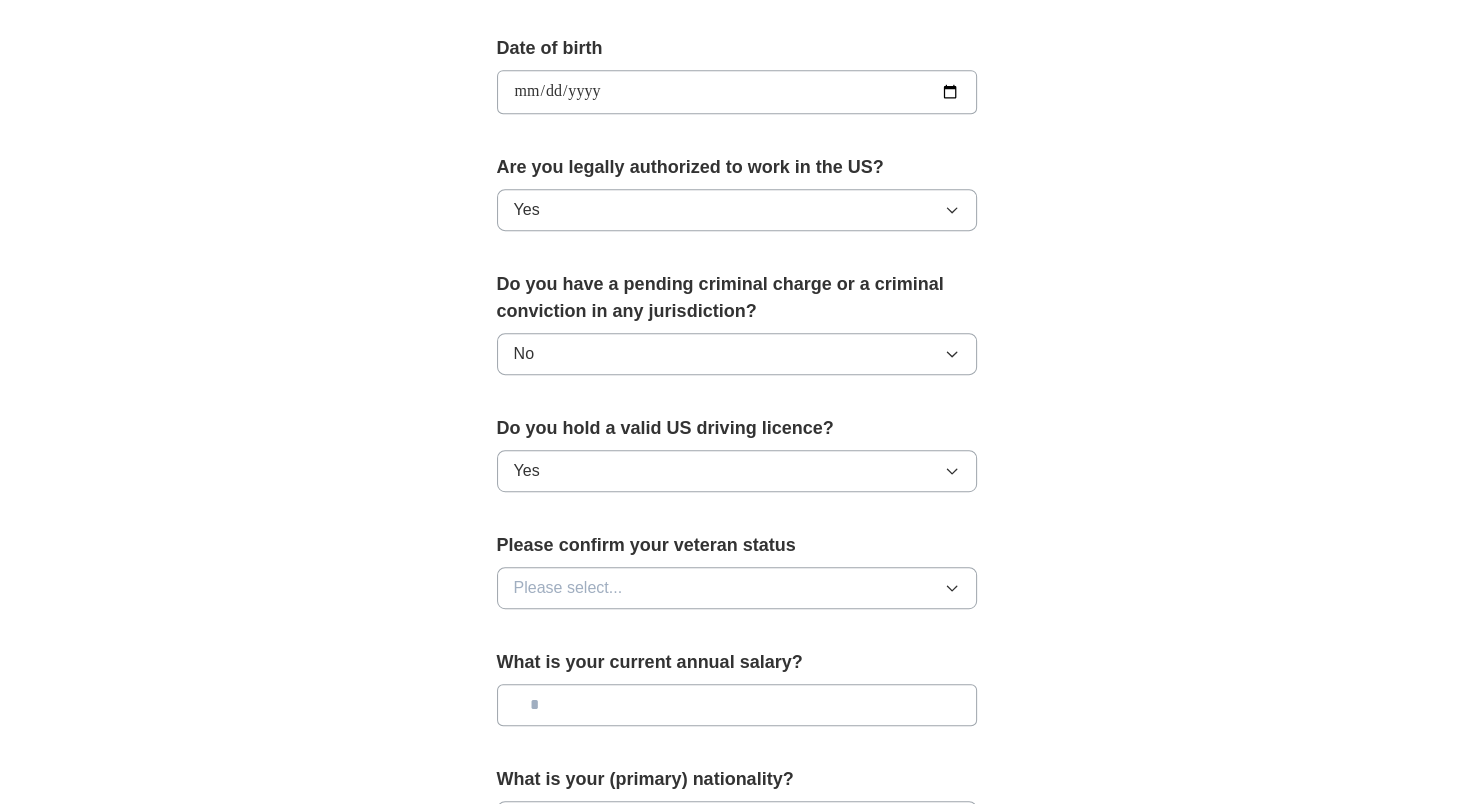 scroll, scrollTop: 940, scrollLeft: 0, axis: vertical 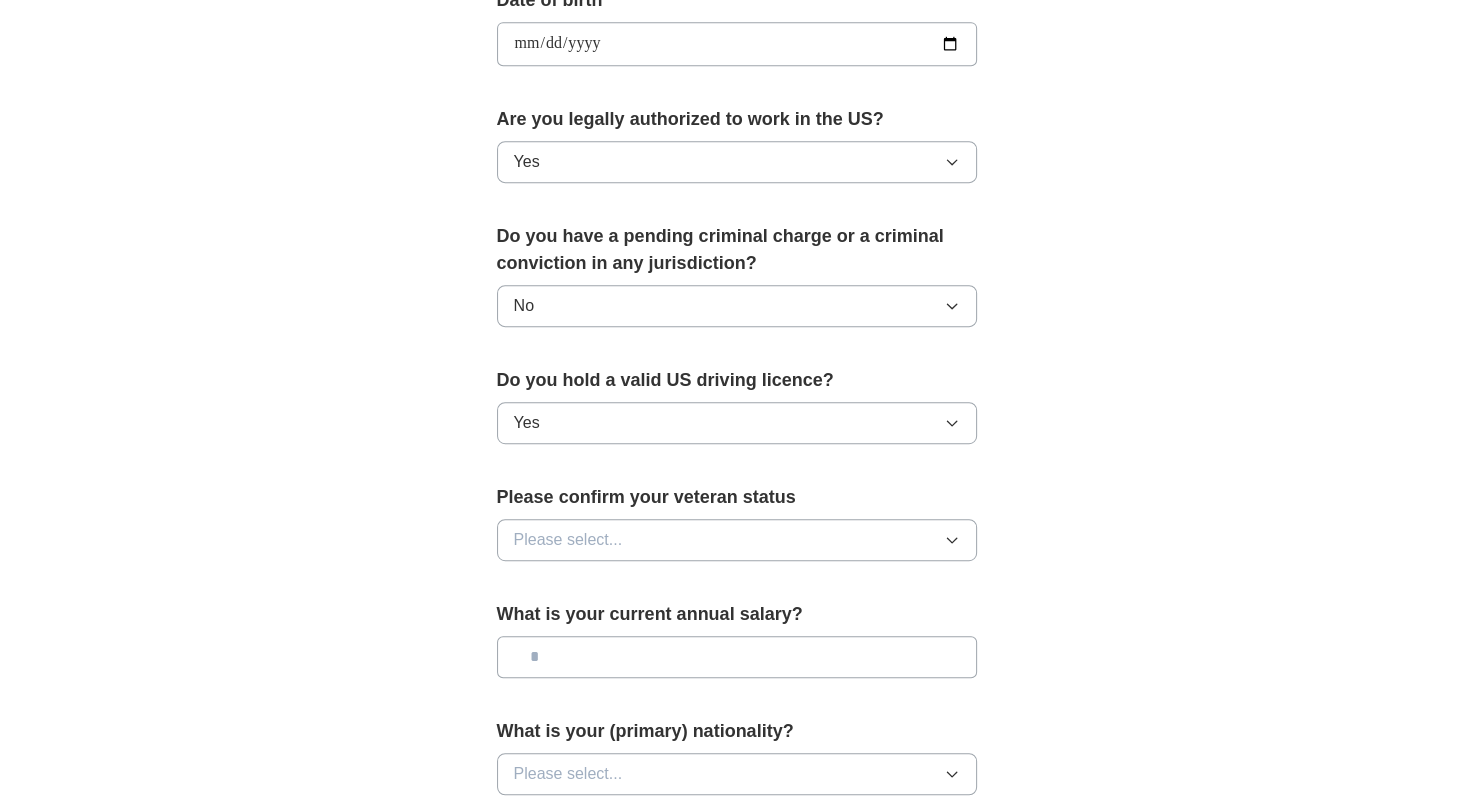 click 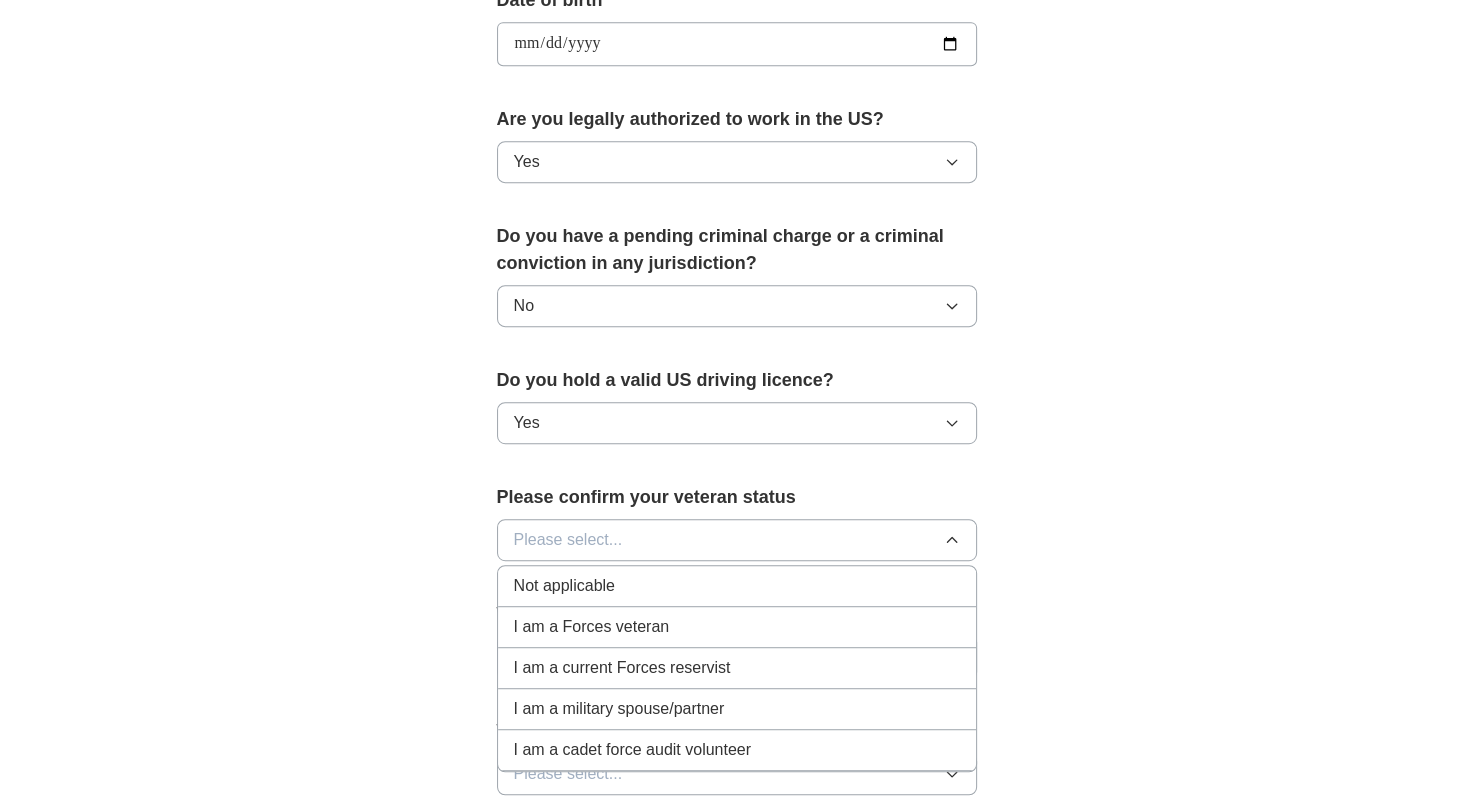 click on "I am a  Forces veteran" at bounding box center (737, 627) 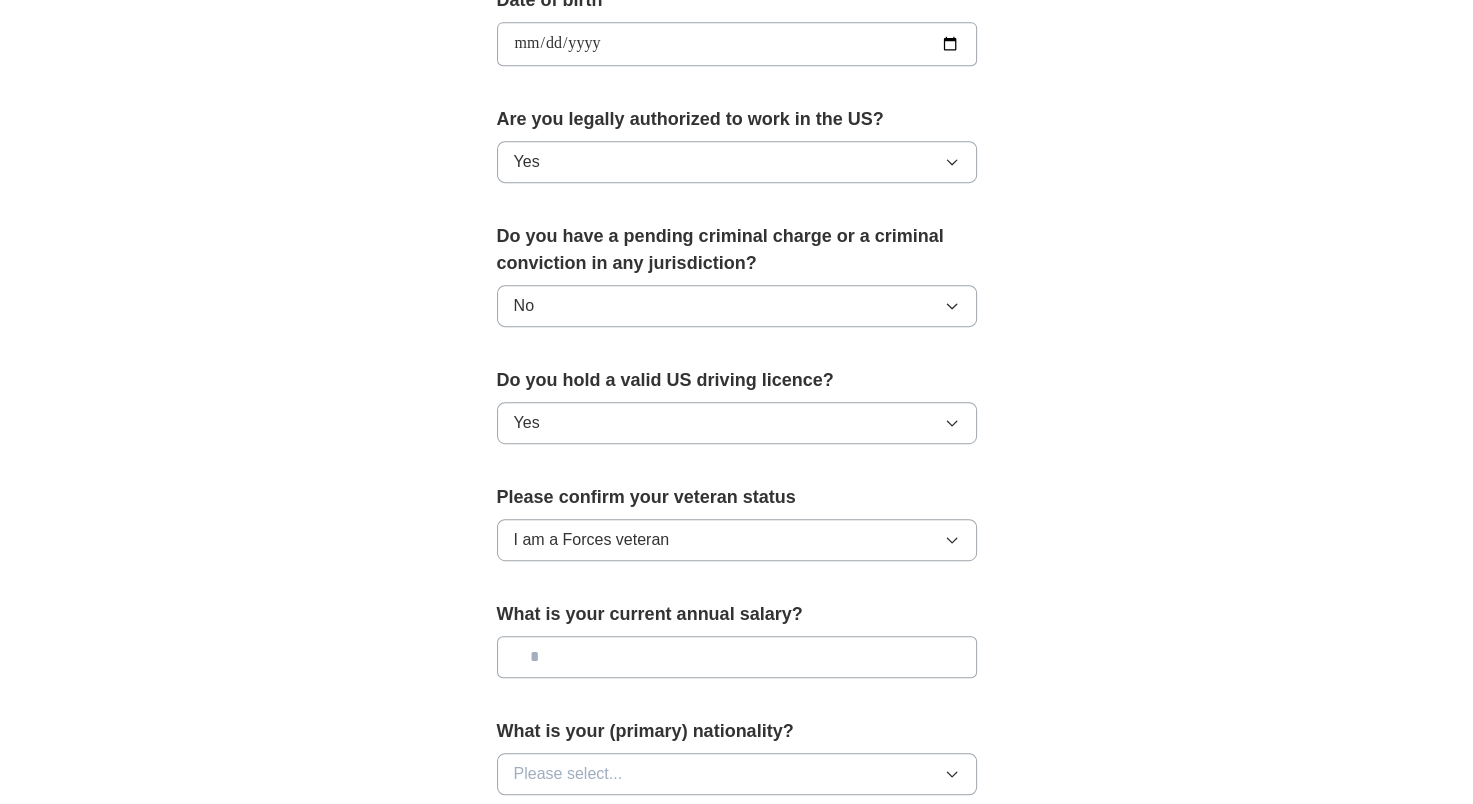 click at bounding box center [737, 657] 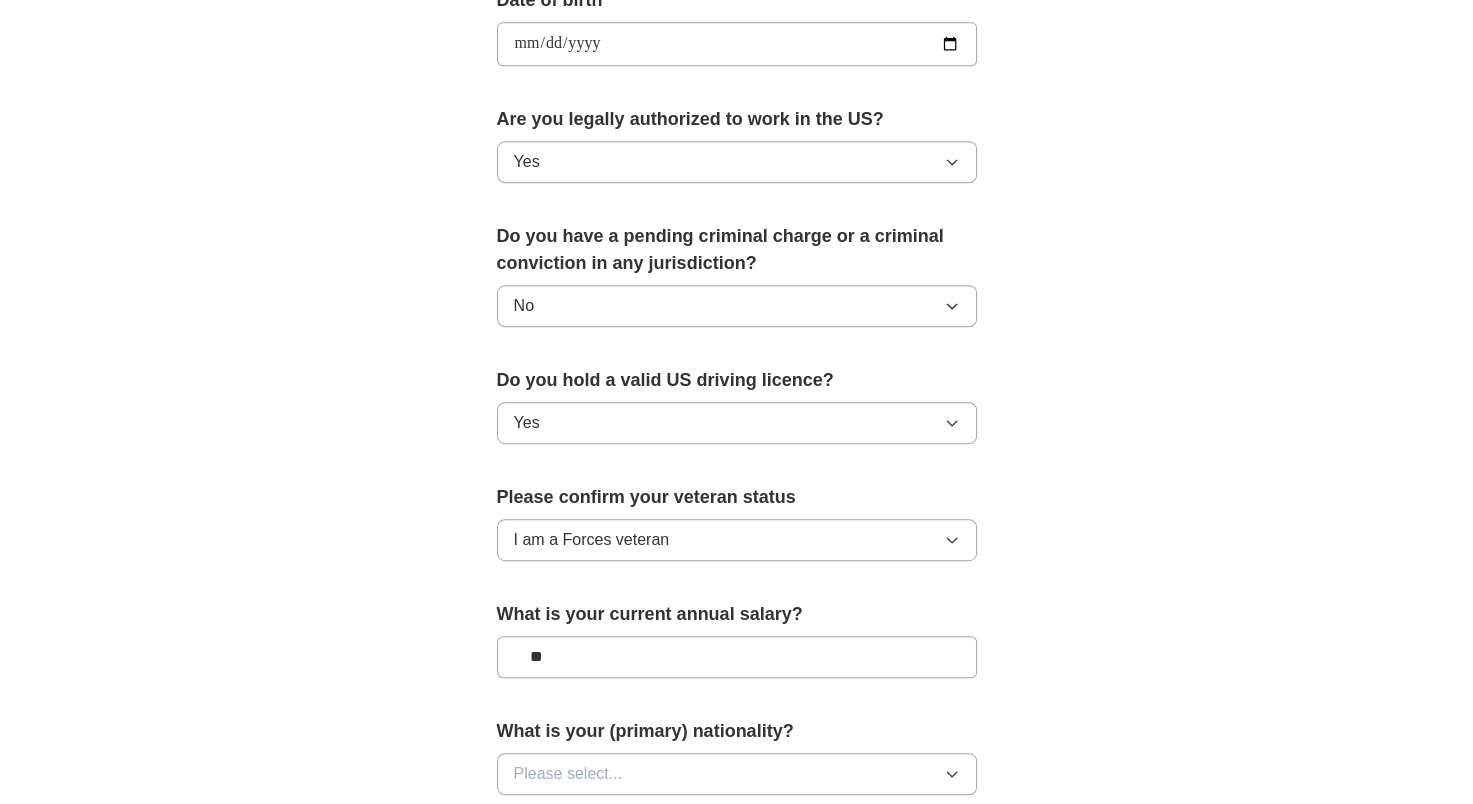 type on "**" 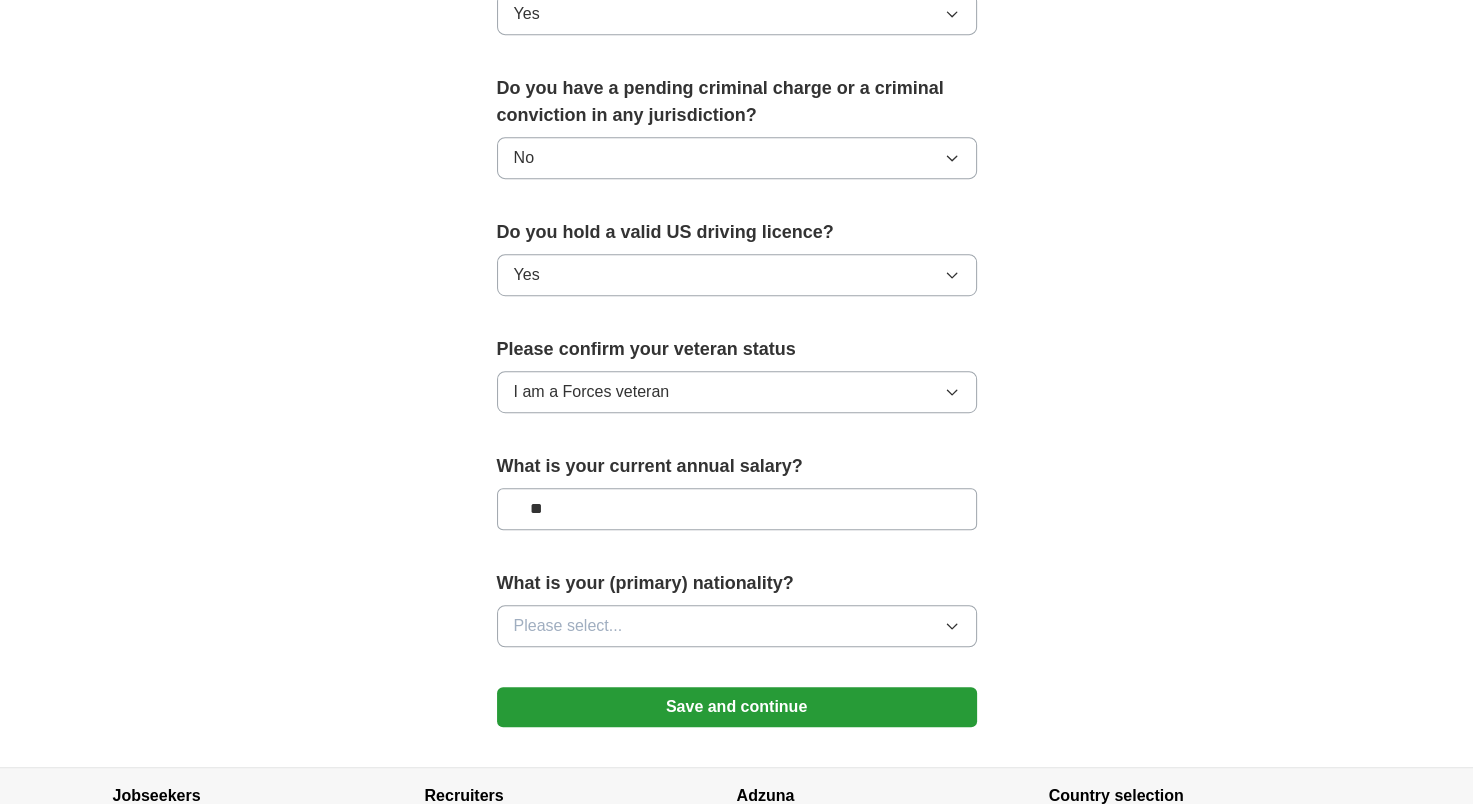 scroll, scrollTop: 1140, scrollLeft: 0, axis: vertical 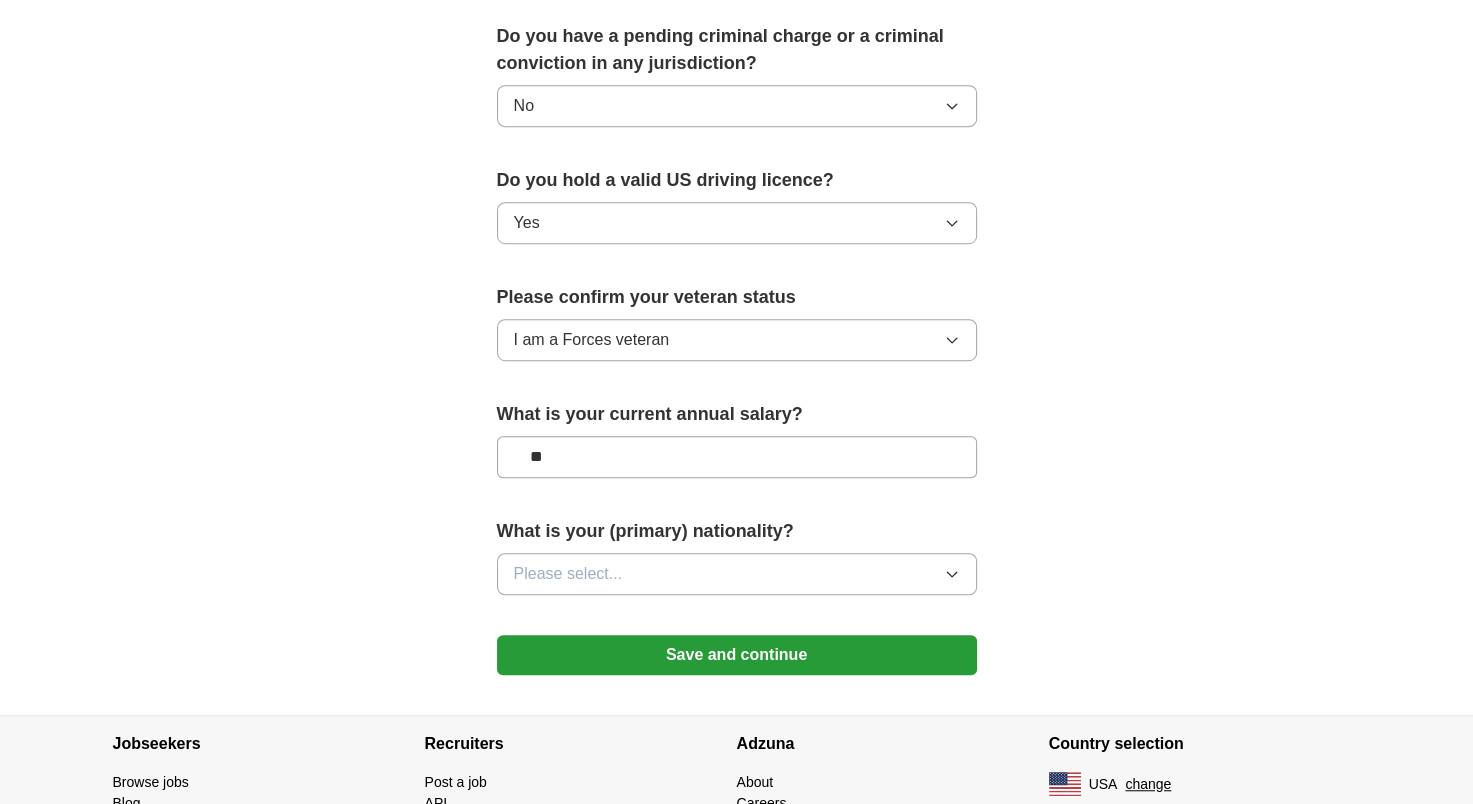 click 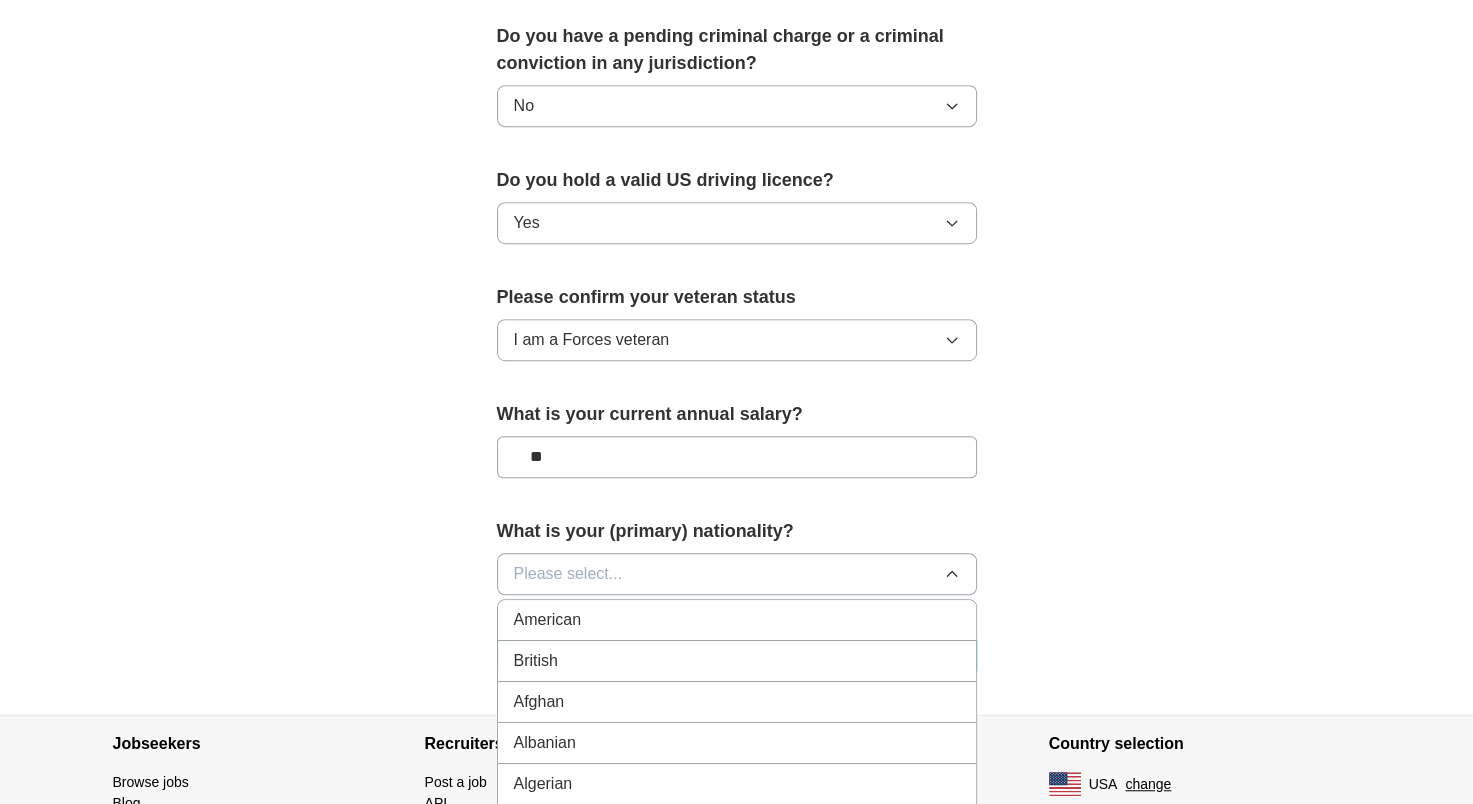click on "American" at bounding box center (737, 620) 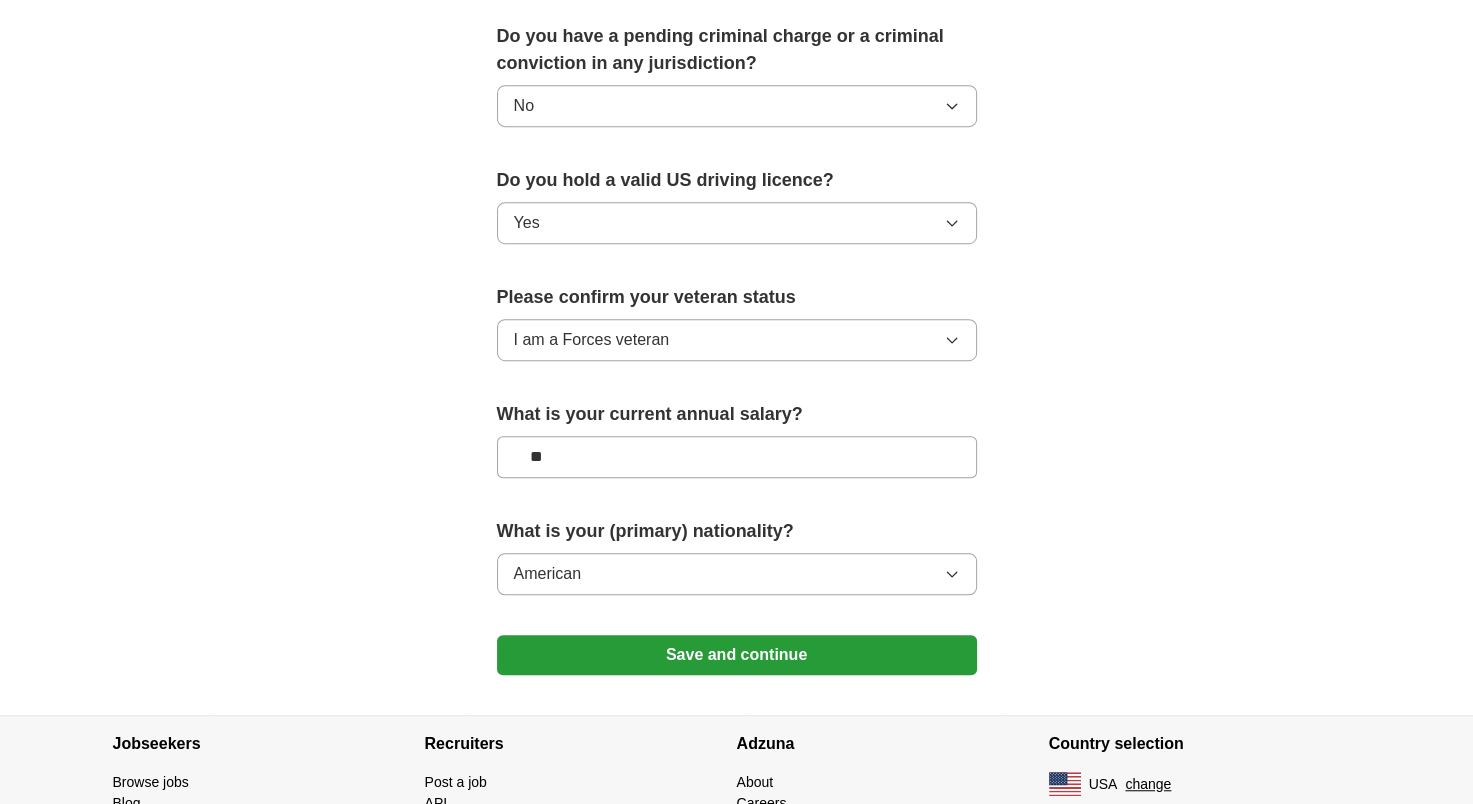 click on "Save and continue" at bounding box center (737, 655) 